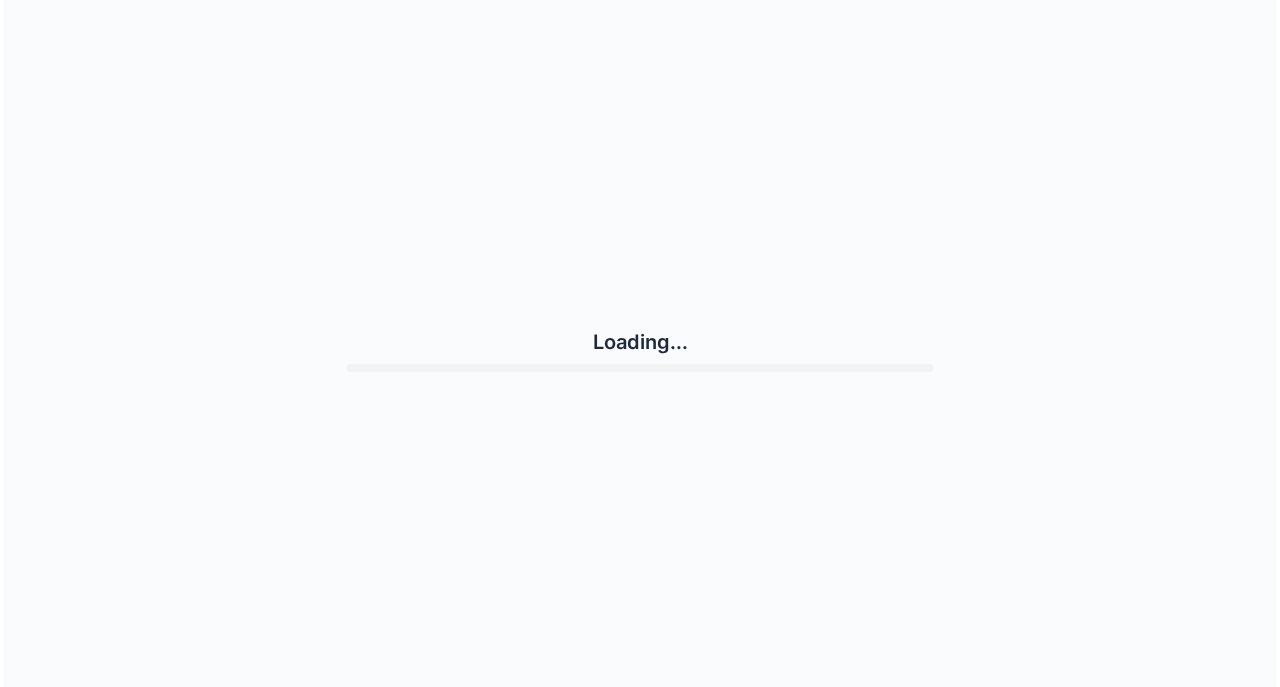 scroll, scrollTop: 0, scrollLeft: 0, axis: both 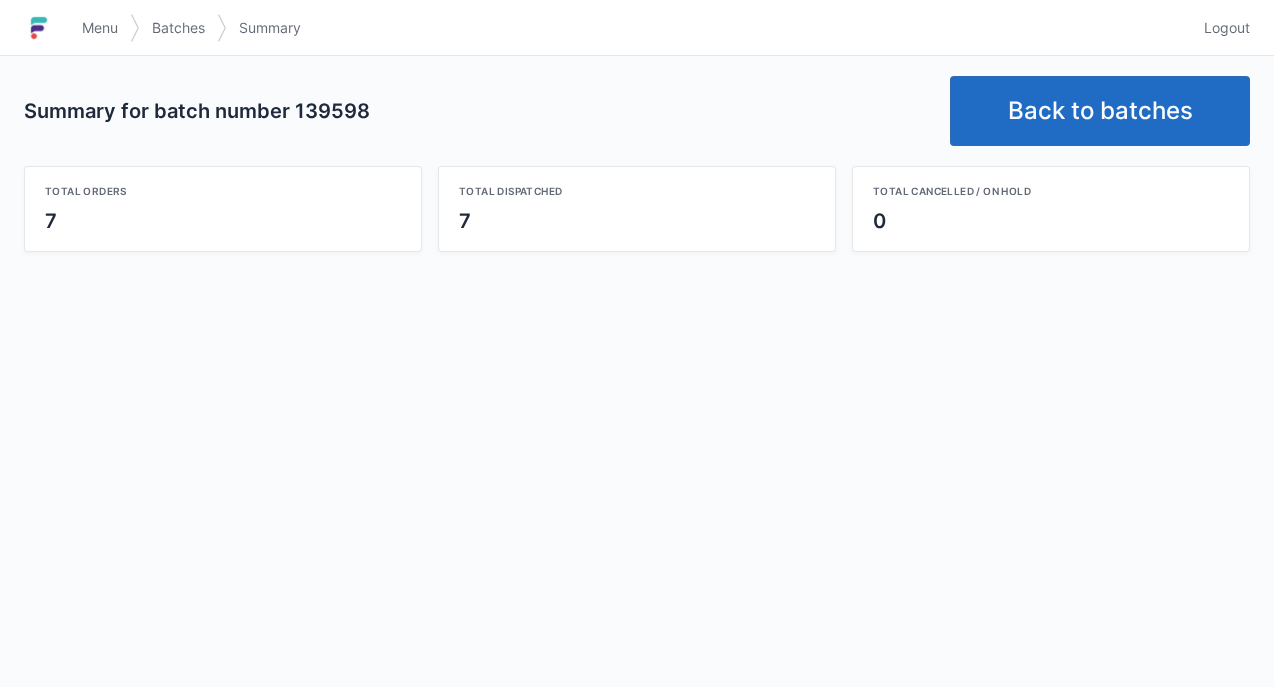 click on "Back to batches" at bounding box center (1100, 111) 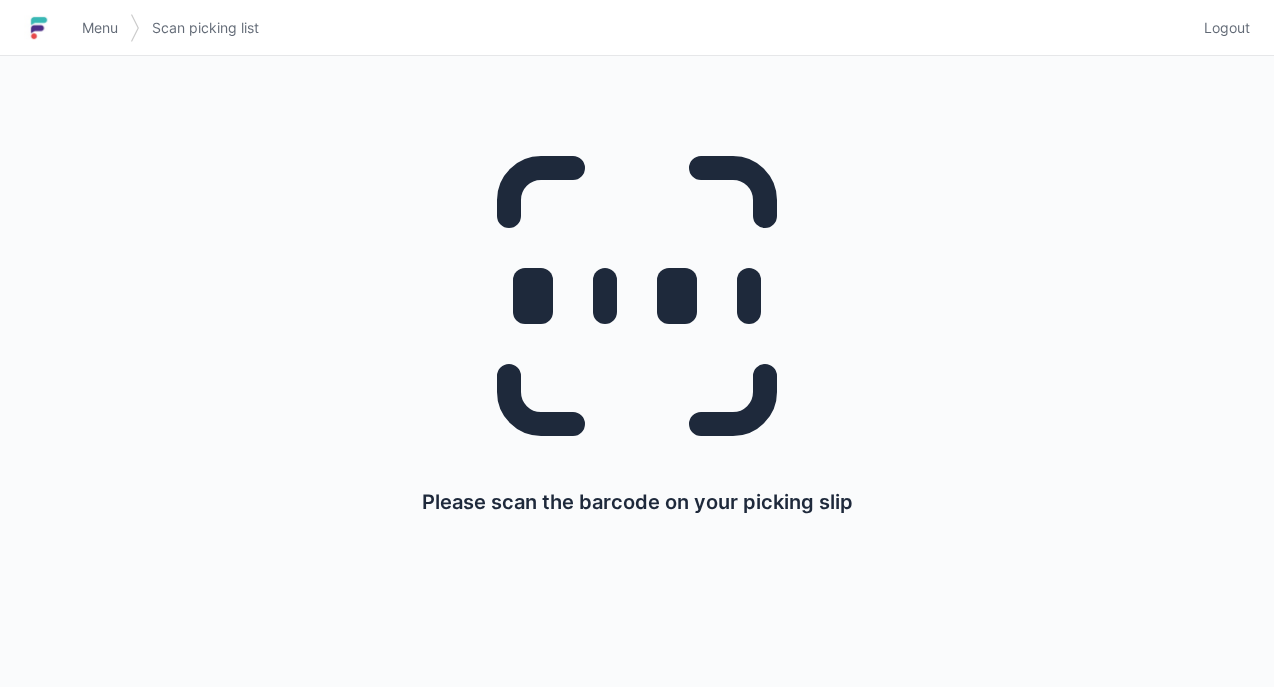 scroll, scrollTop: 0, scrollLeft: 0, axis: both 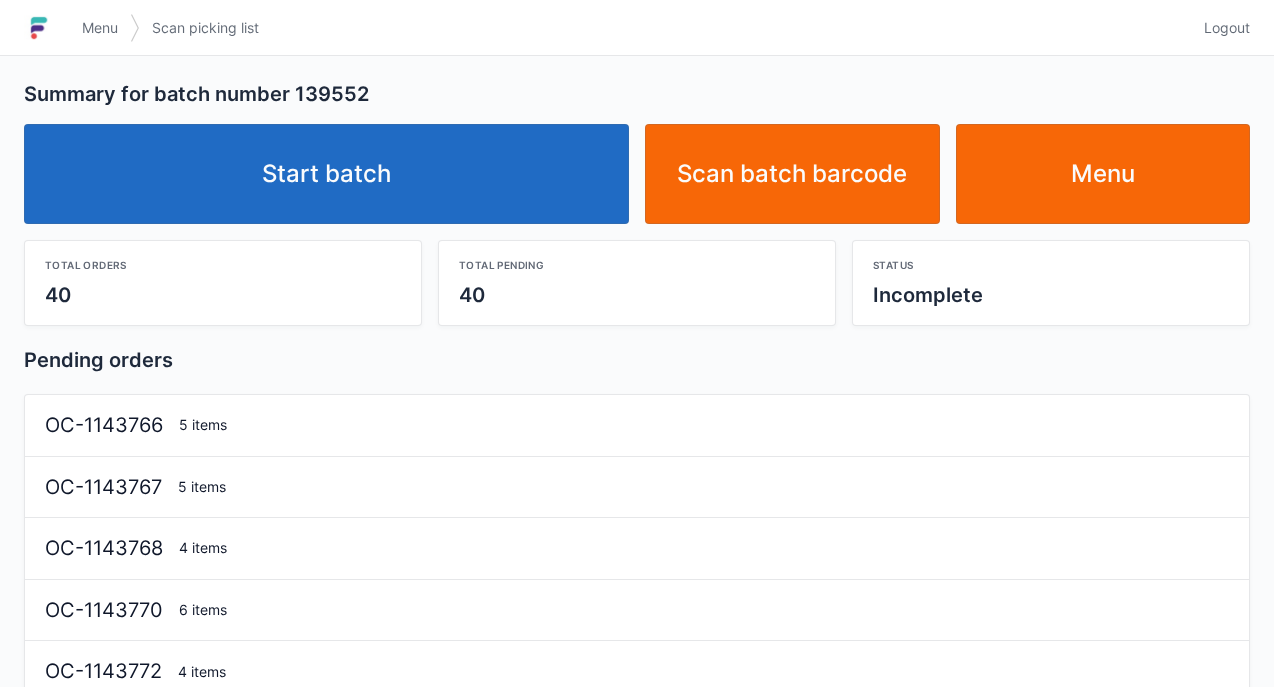 click on "Start batch" at bounding box center (326, 174) 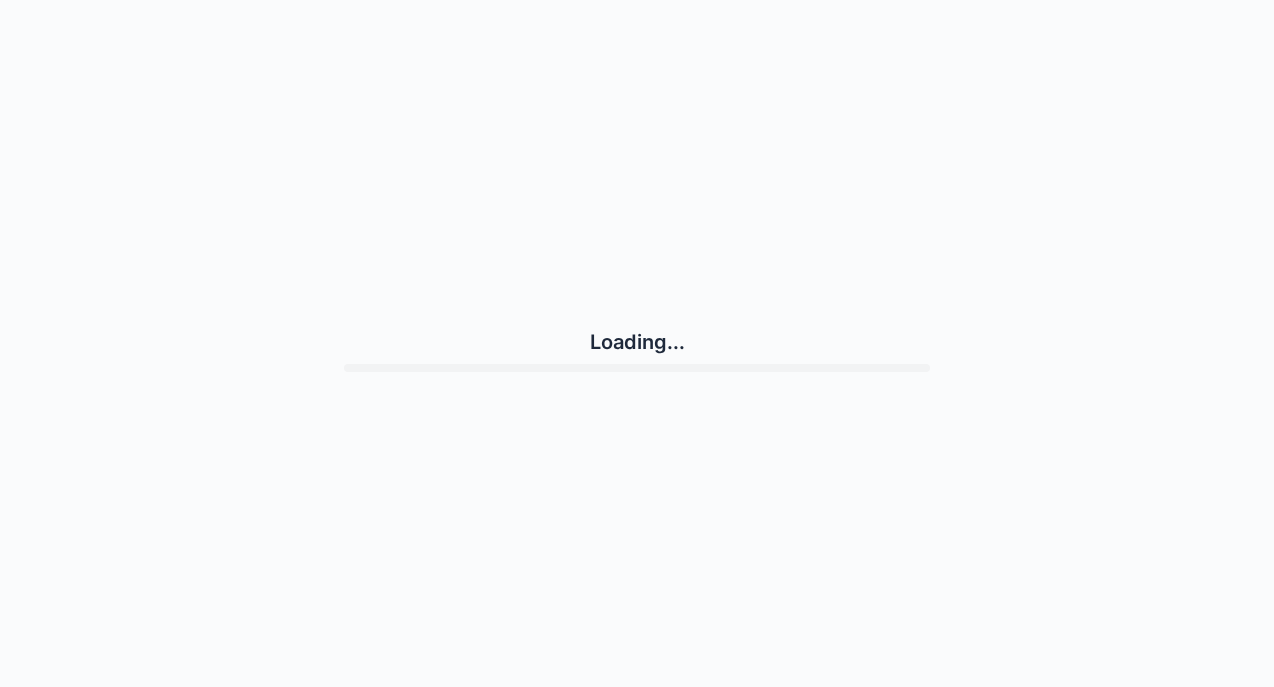 scroll, scrollTop: 0, scrollLeft: 0, axis: both 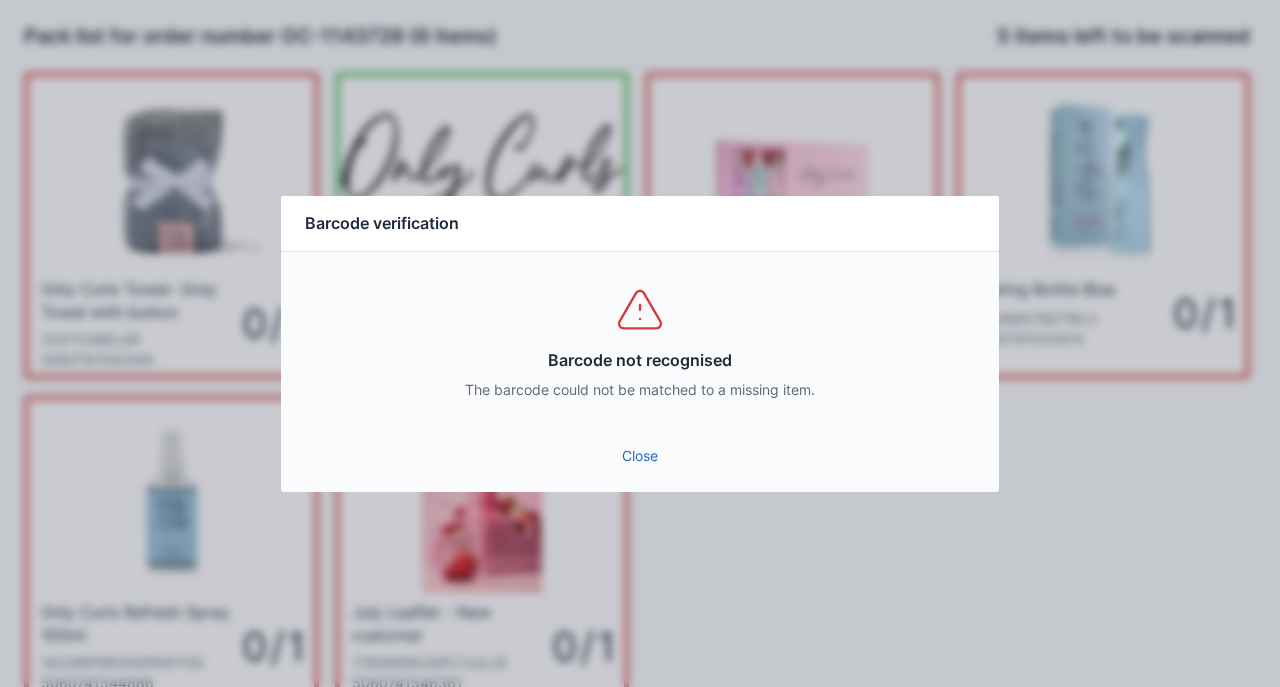 click on "Close" at bounding box center (640, 456) 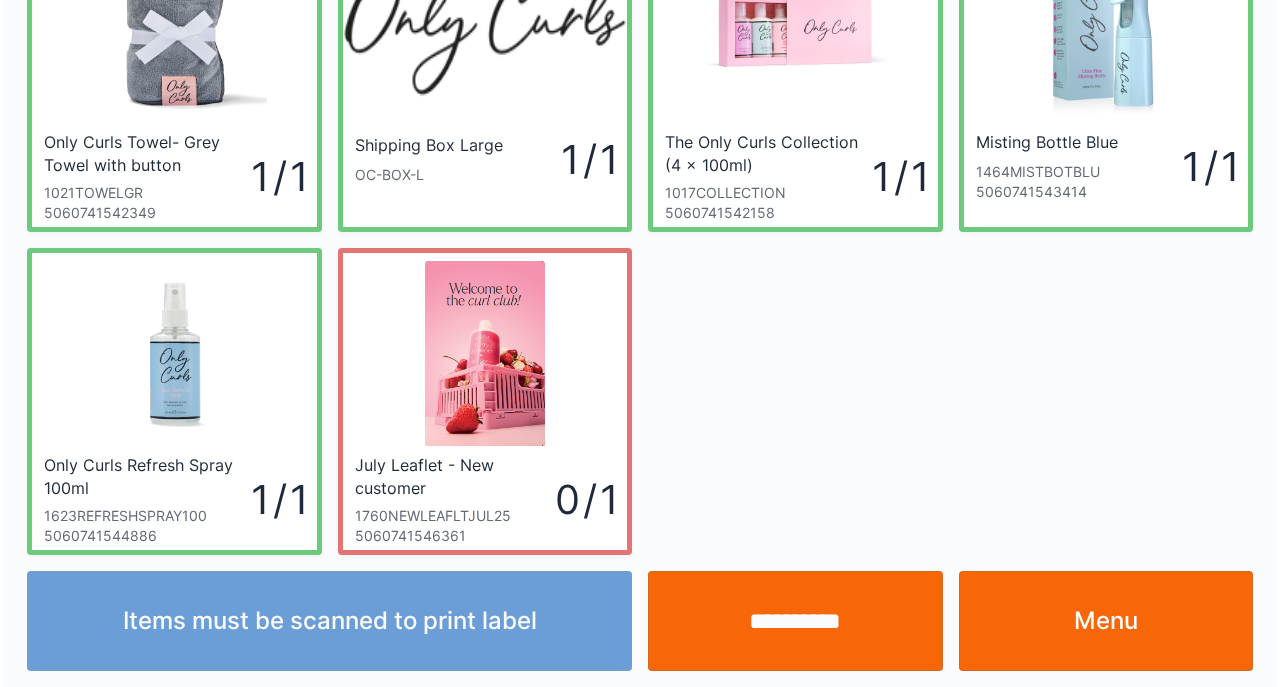 scroll, scrollTop: 149, scrollLeft: 0, axis: vertical 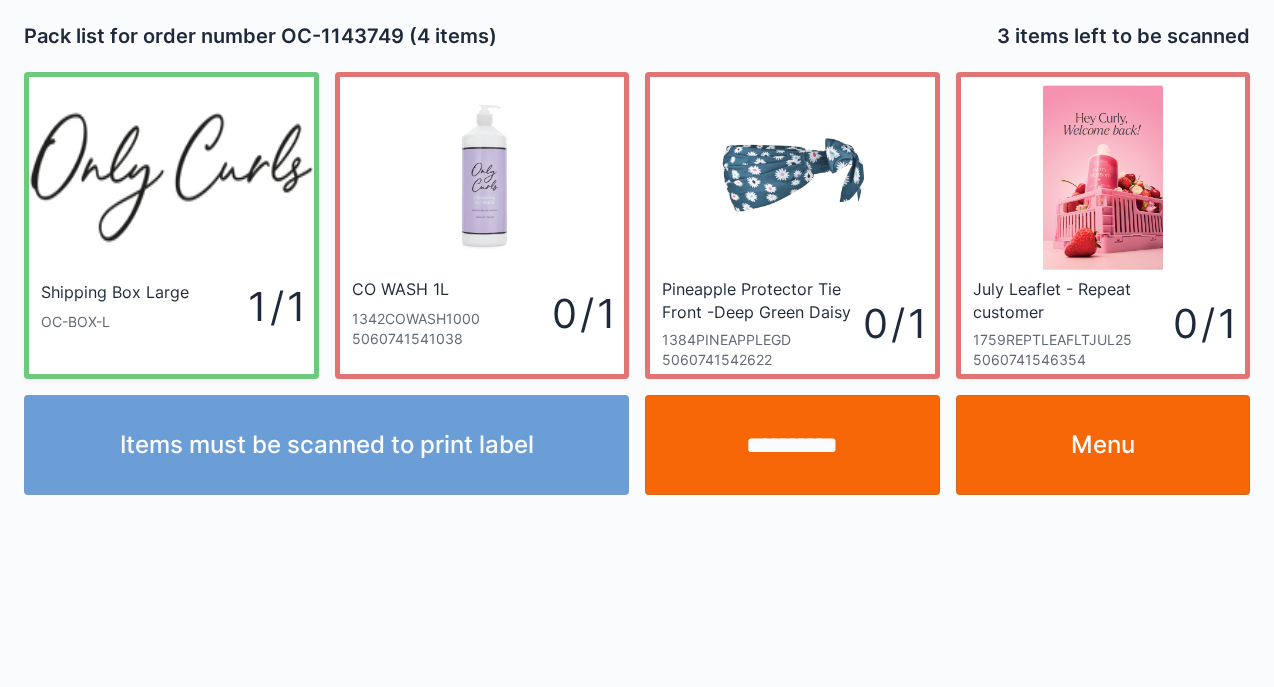 click on "Menu" at bounding box center [1103, 445] 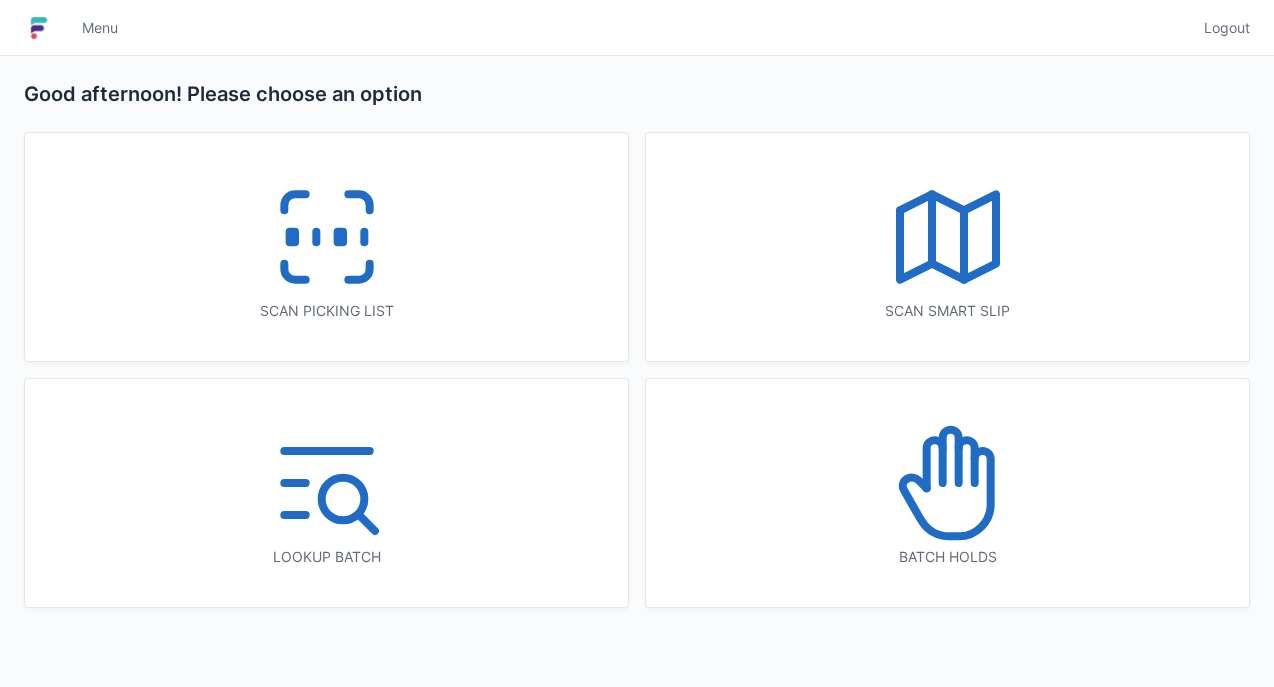 scroll, scrollTop: 0, scrollLeft: 0, axis: both 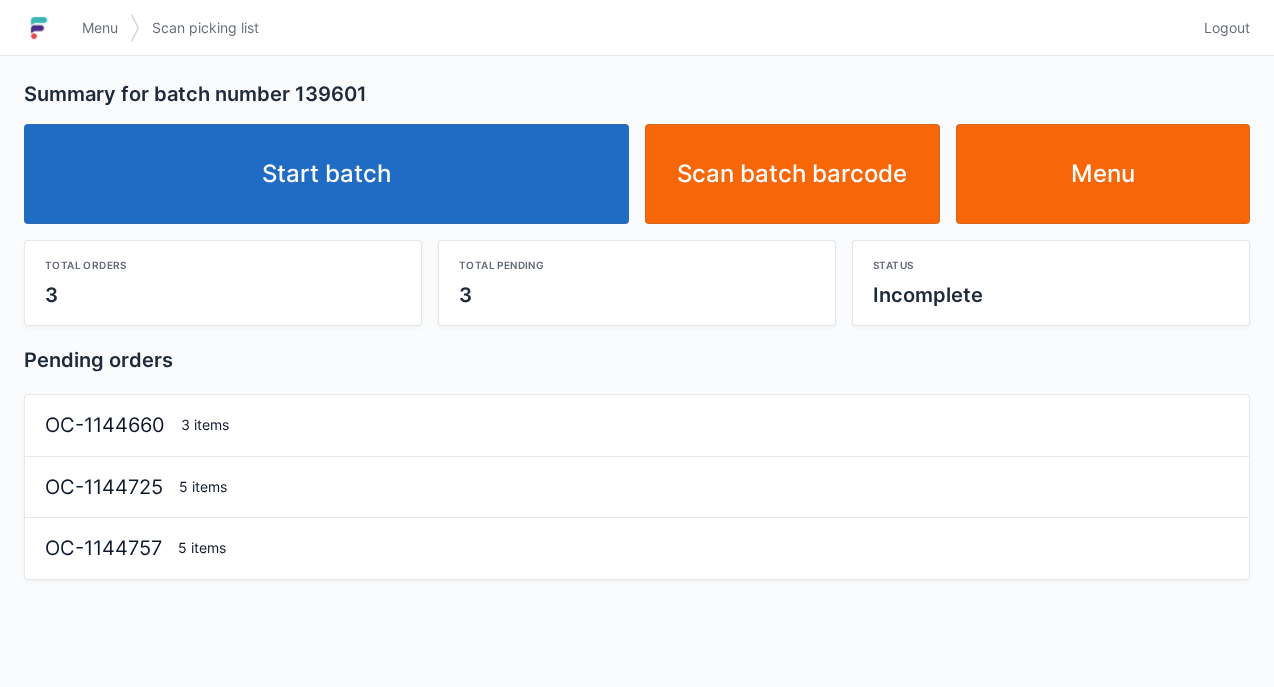 click on "Start batch" at bounding box center (326, 174) 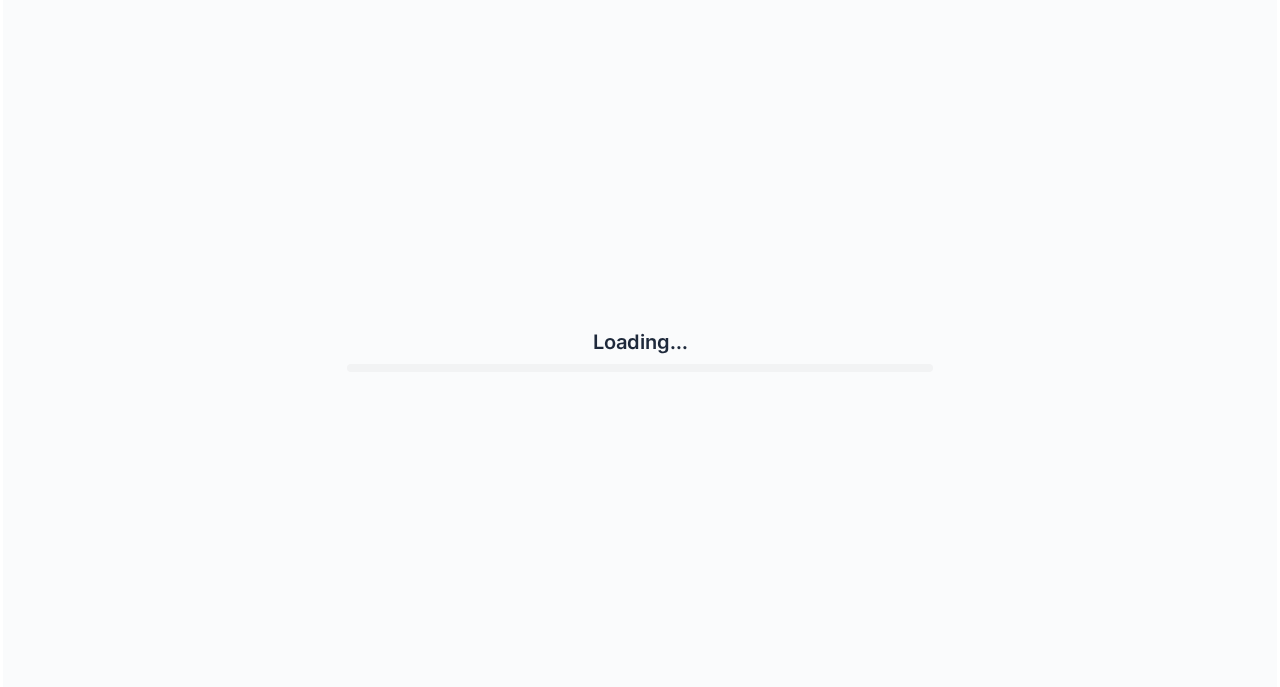 scroll, scrollTop: 0, scrollLeft: 0, axis: both 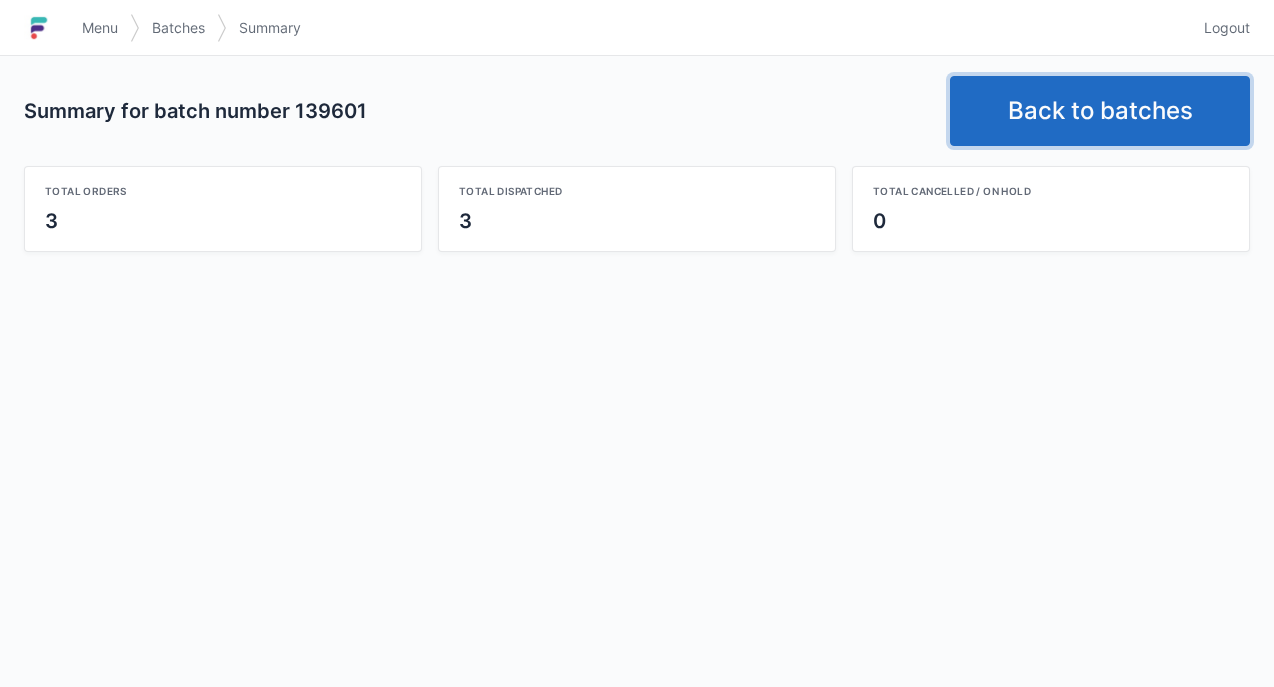 click on "Back to batches" at bounding box center (1100, 111) 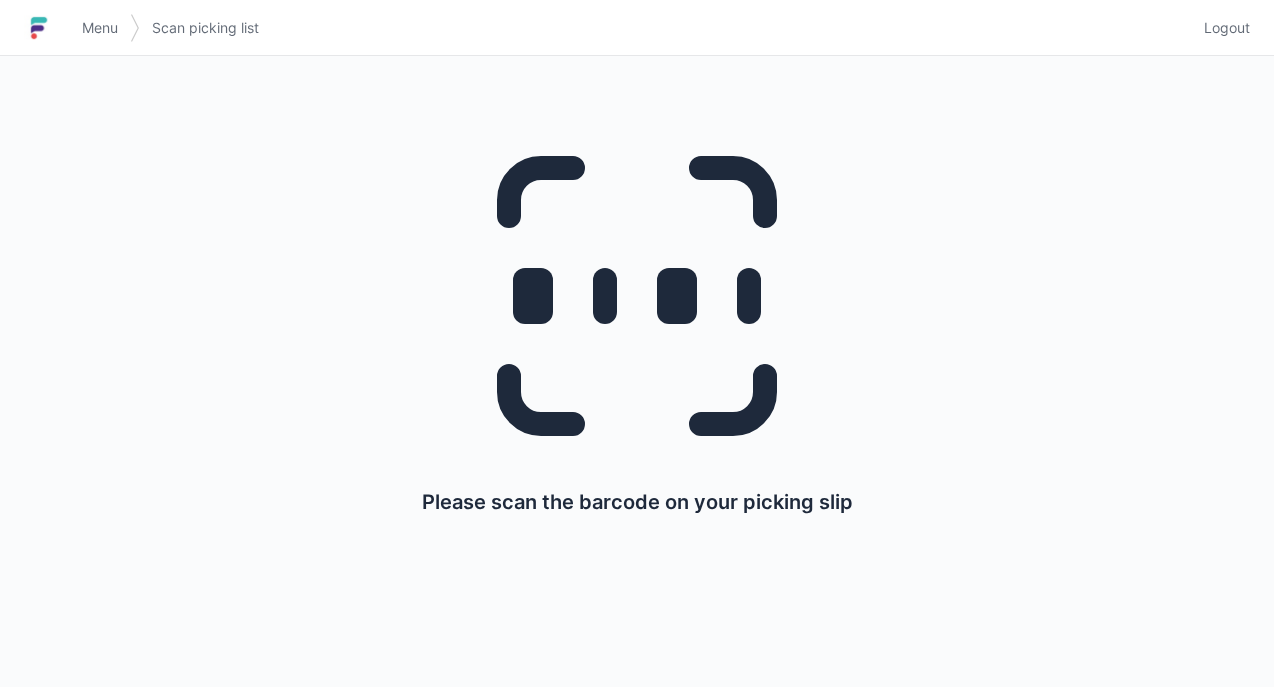 scroll, scrollTop: 0, scrollLeft: 0, axis: both 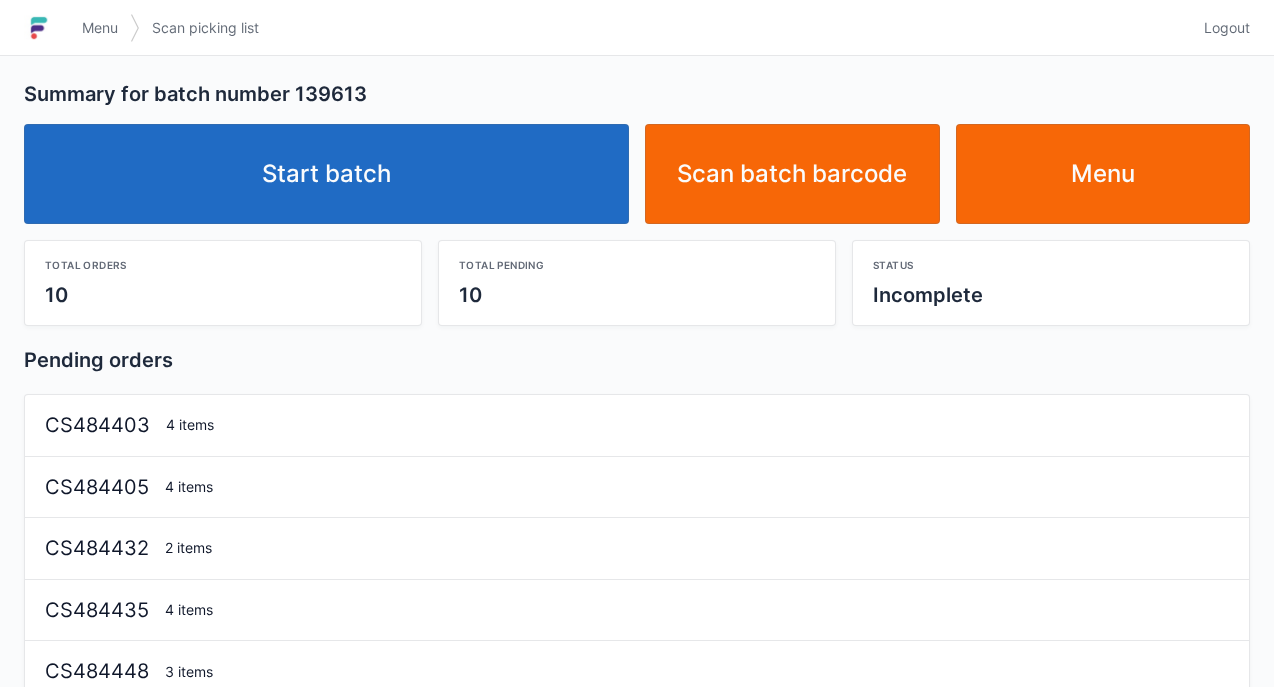 click on "Start batch" at bounding box center [326, 174] 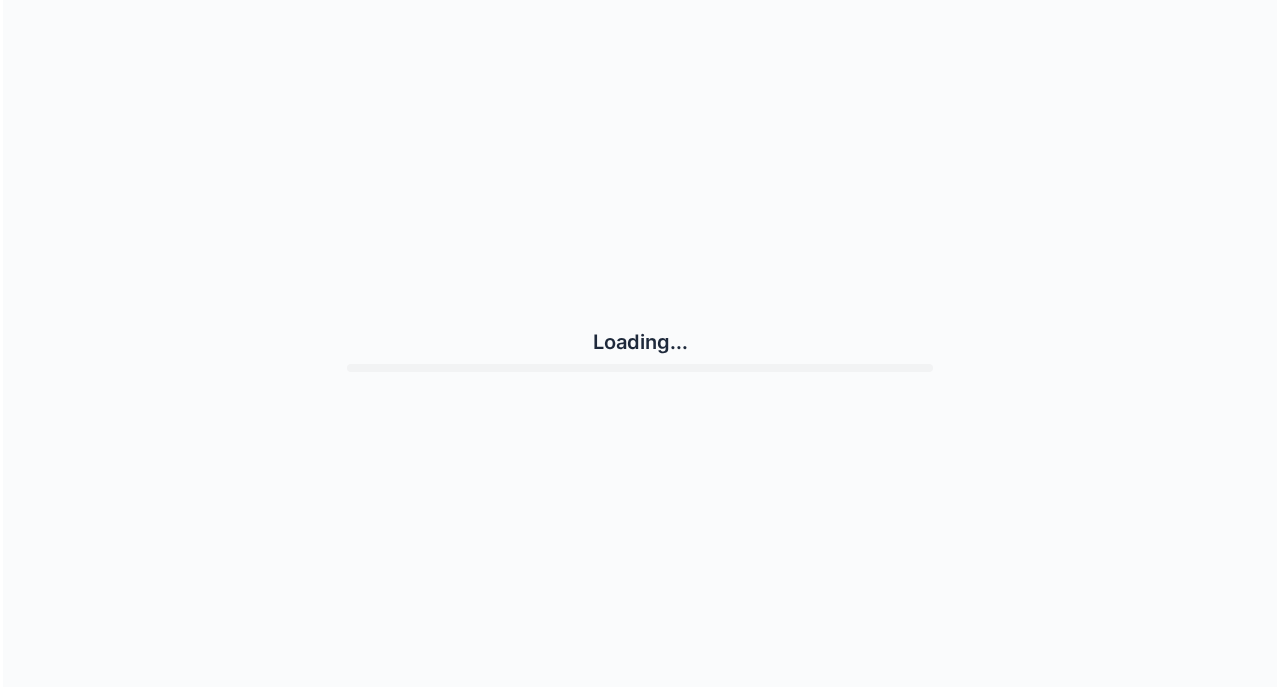 scroll, scrollTop: 0, scrollLeft: 0, axis: both 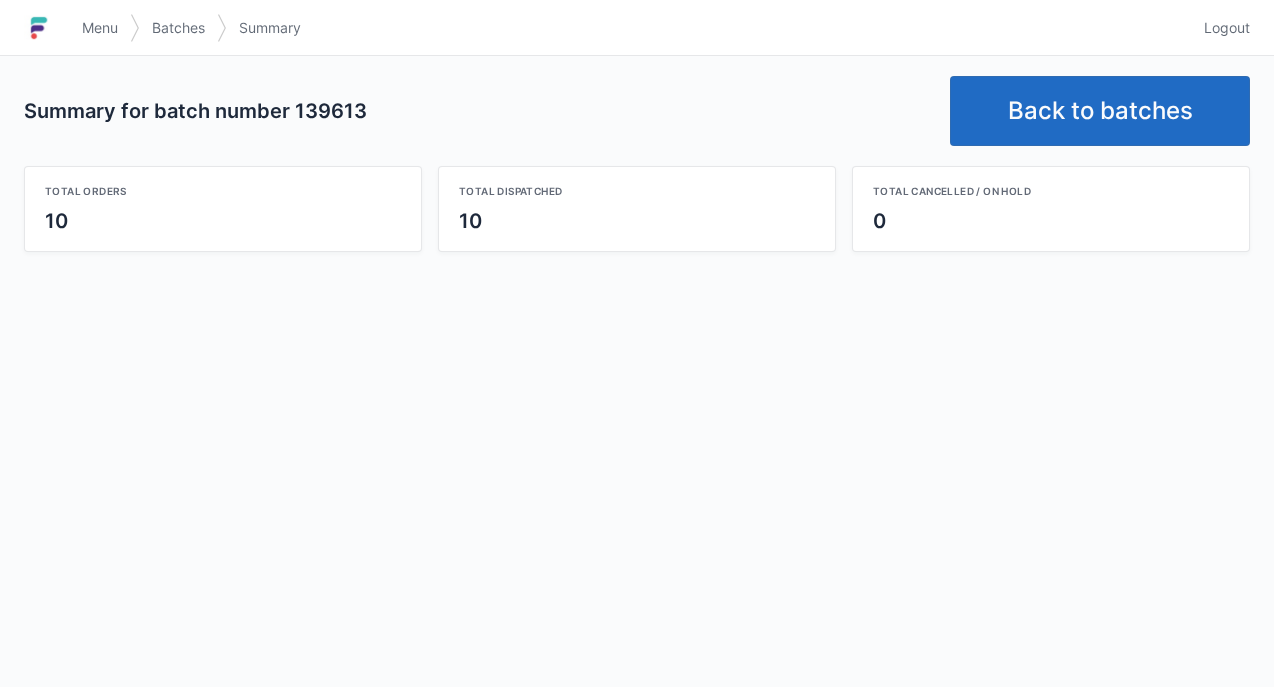 click on "Back to batches" at bounding box center (1100, 111) 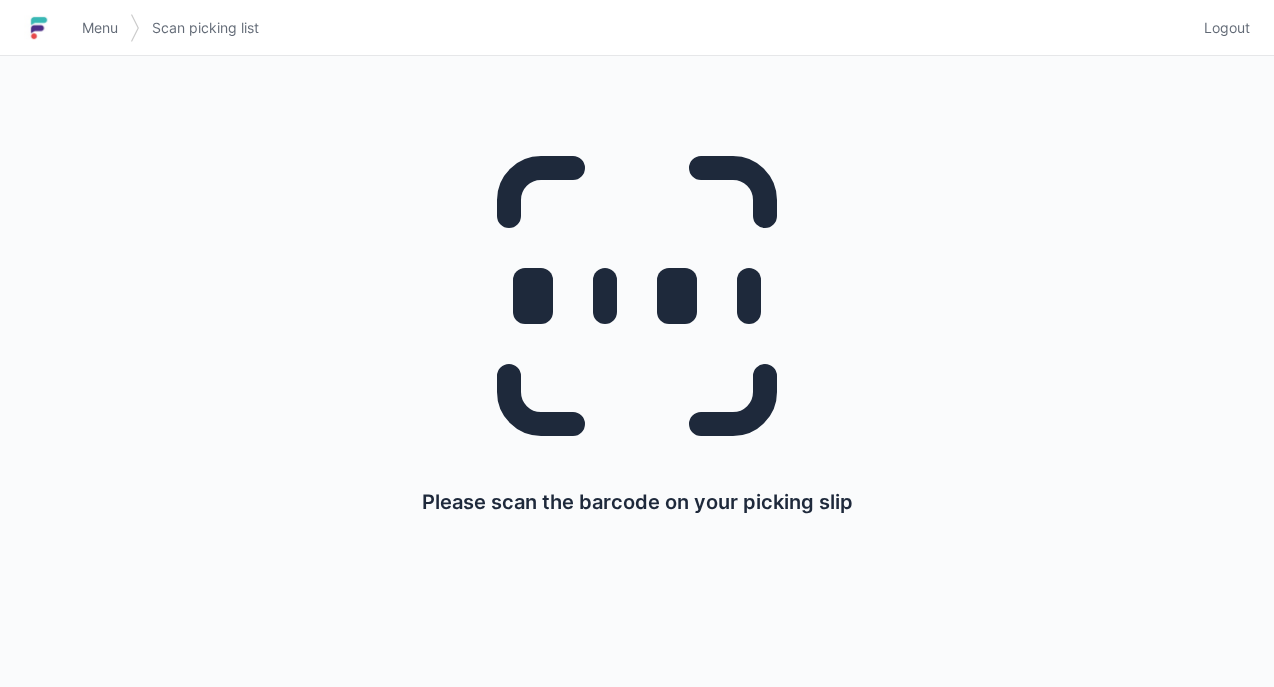 scroll, scrollTop: 0, scrollLeft: 0, axis: both 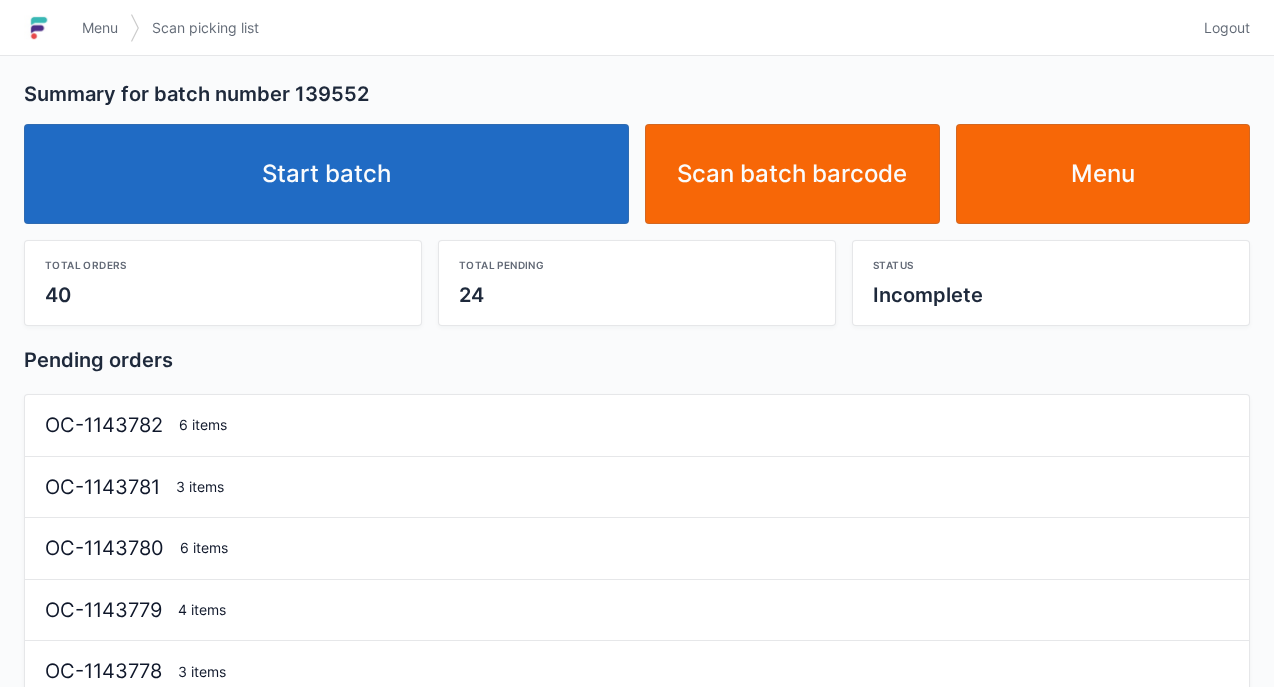 click on "Start batch" at bounding box center [326, 174] 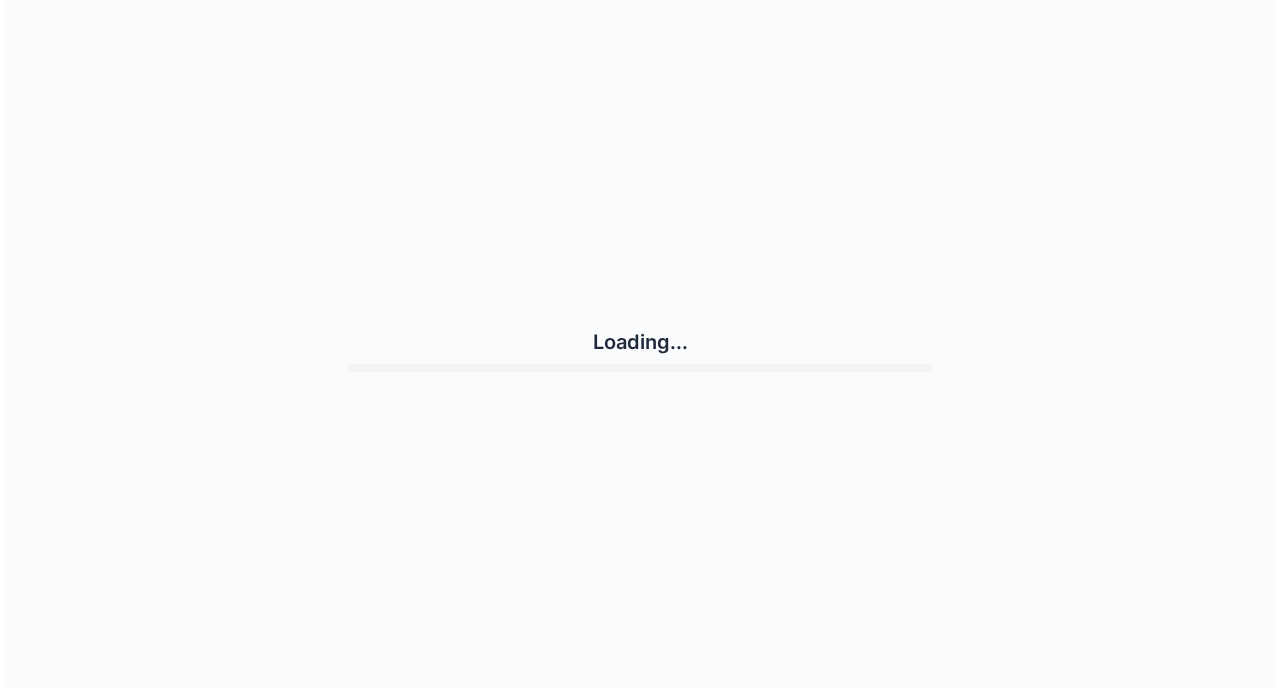 scroll, scrollTop: 0, scrollLeft: 0, axis: both 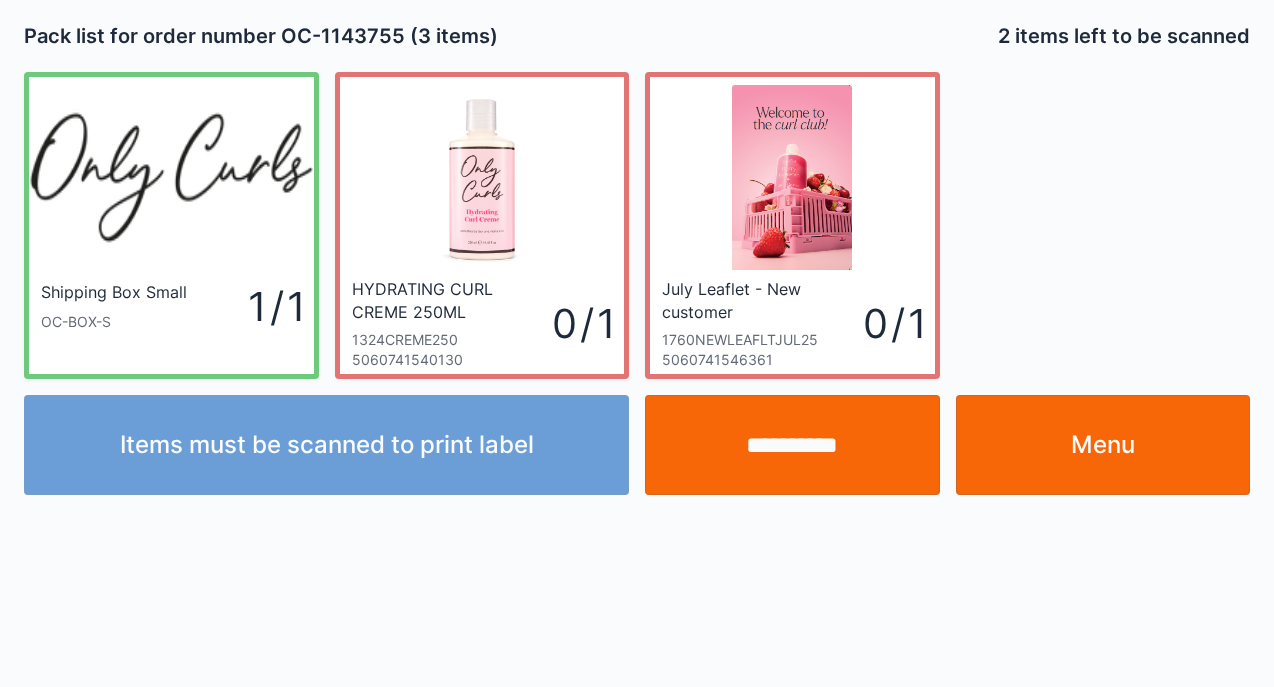 click on "Menu" at bounding box center [1103, 445] 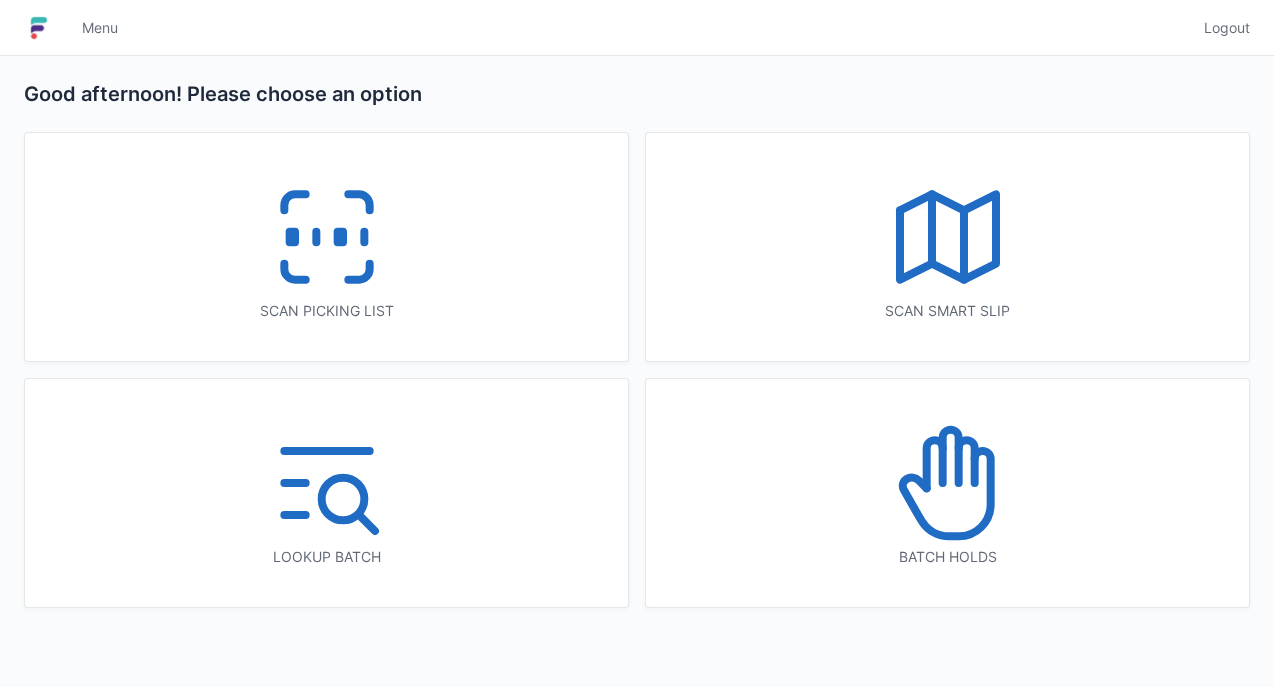 scroll, scrollTop: 0, scrollLeft: 0, axis: both 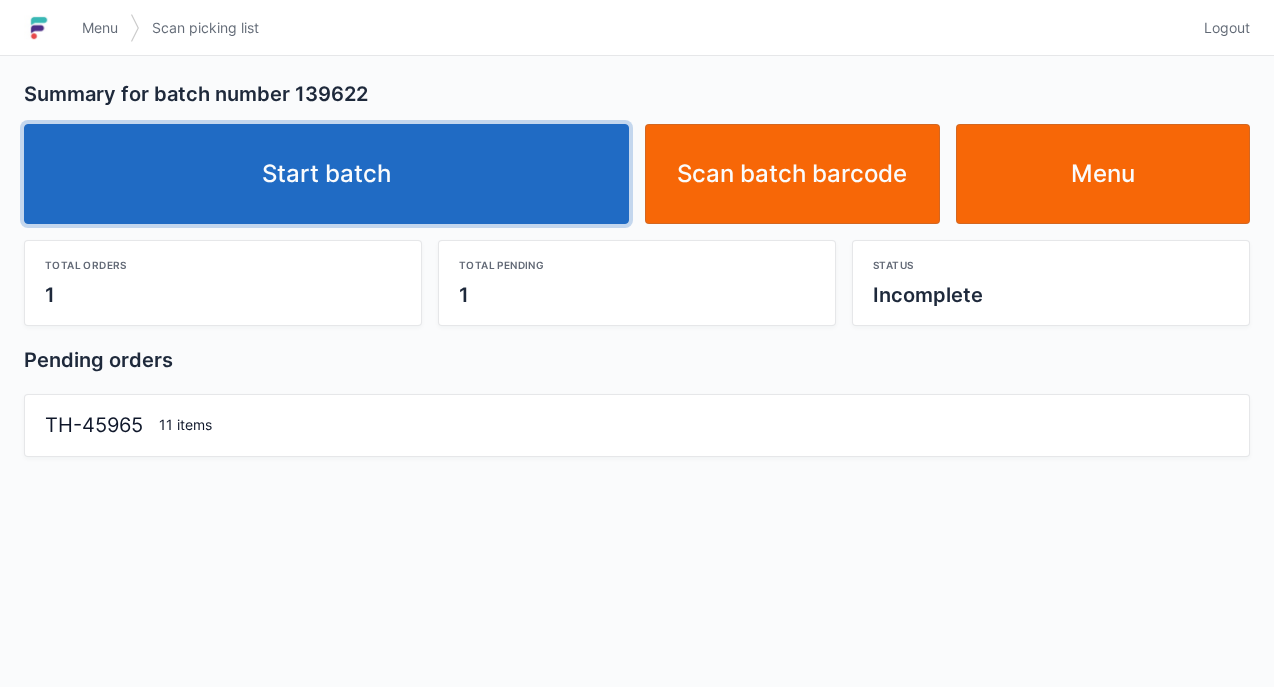 click on "Start batch" at bounding box center (326, 174) 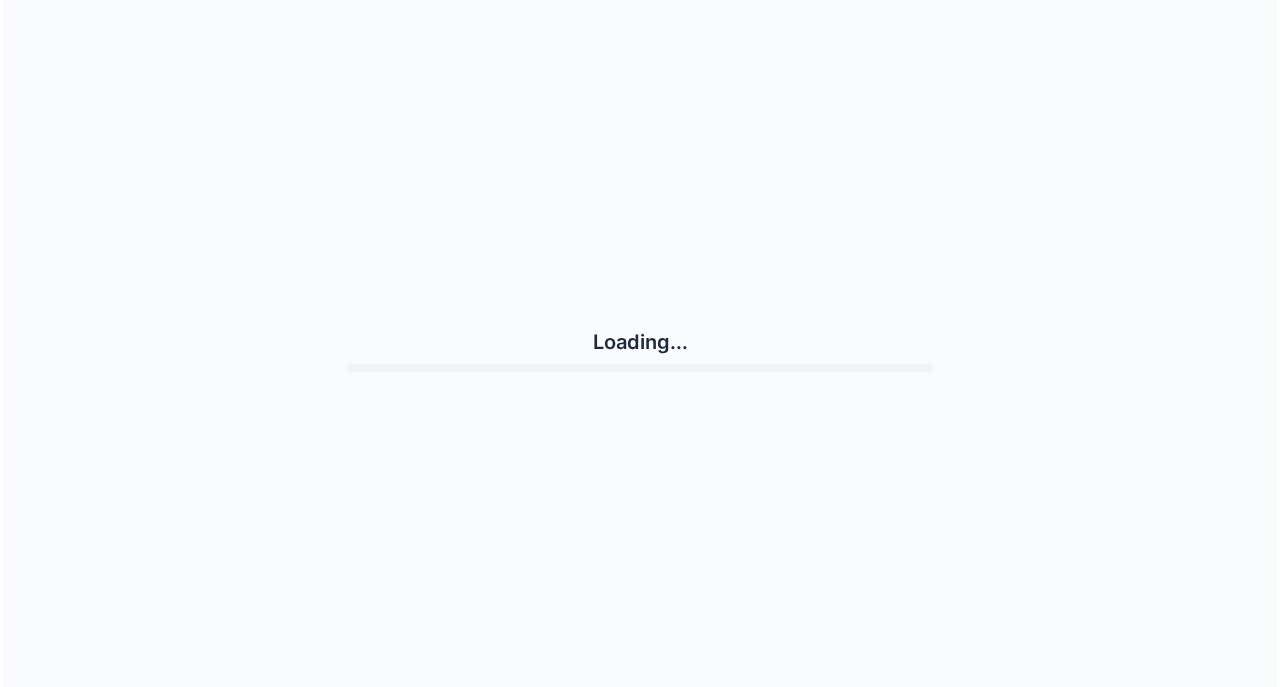 scroll, scrollTop: 0, scrollLeft: 0, axis: both 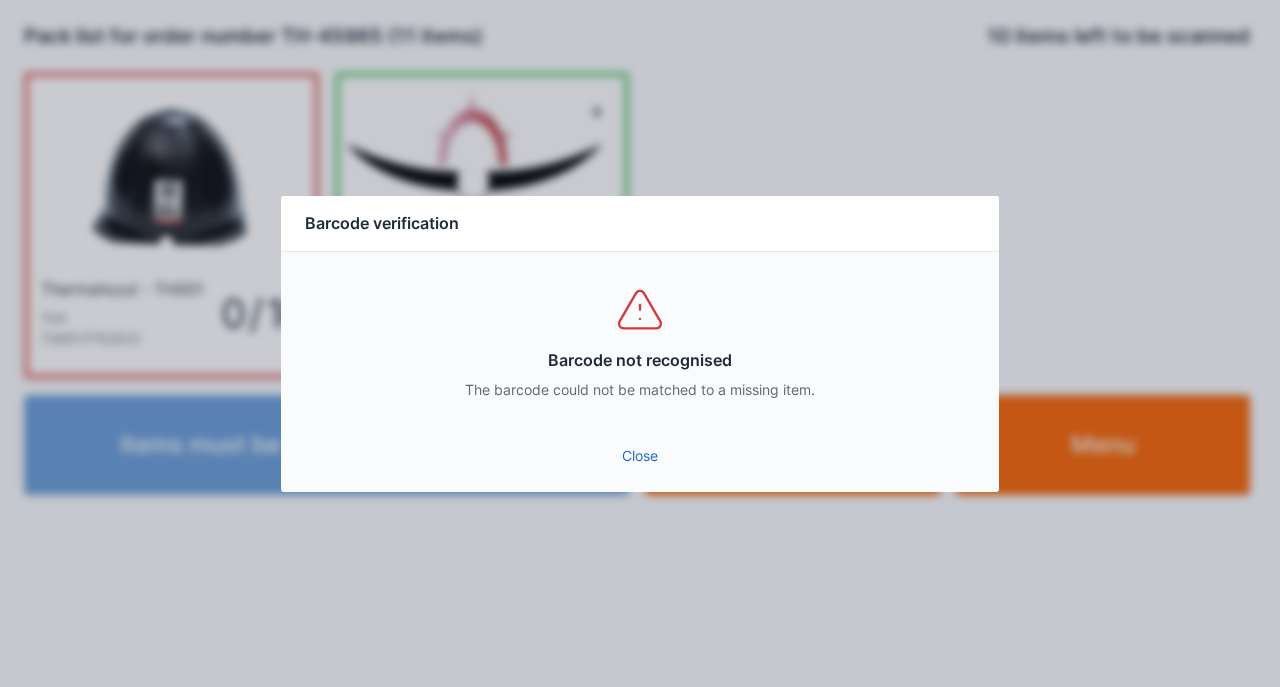 click on "Close" at bounding box center (640, 456) 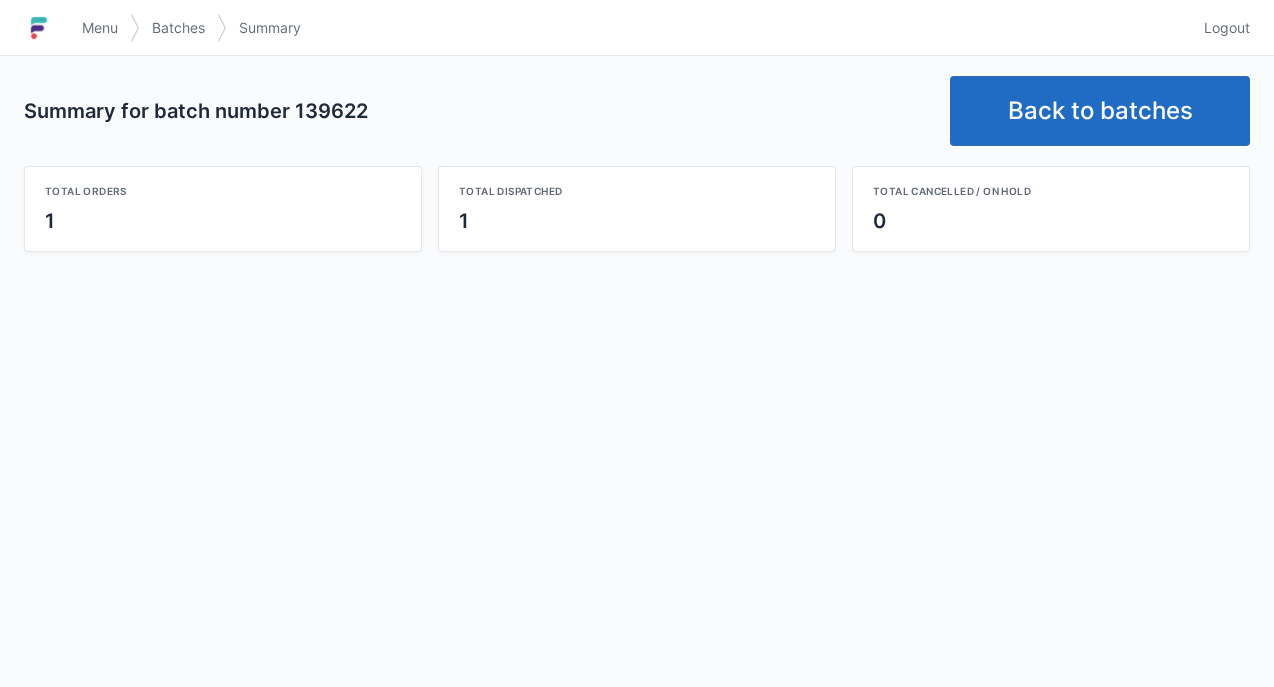 scroll, scrollTop: 0, scrollLeft: 0, axis: both 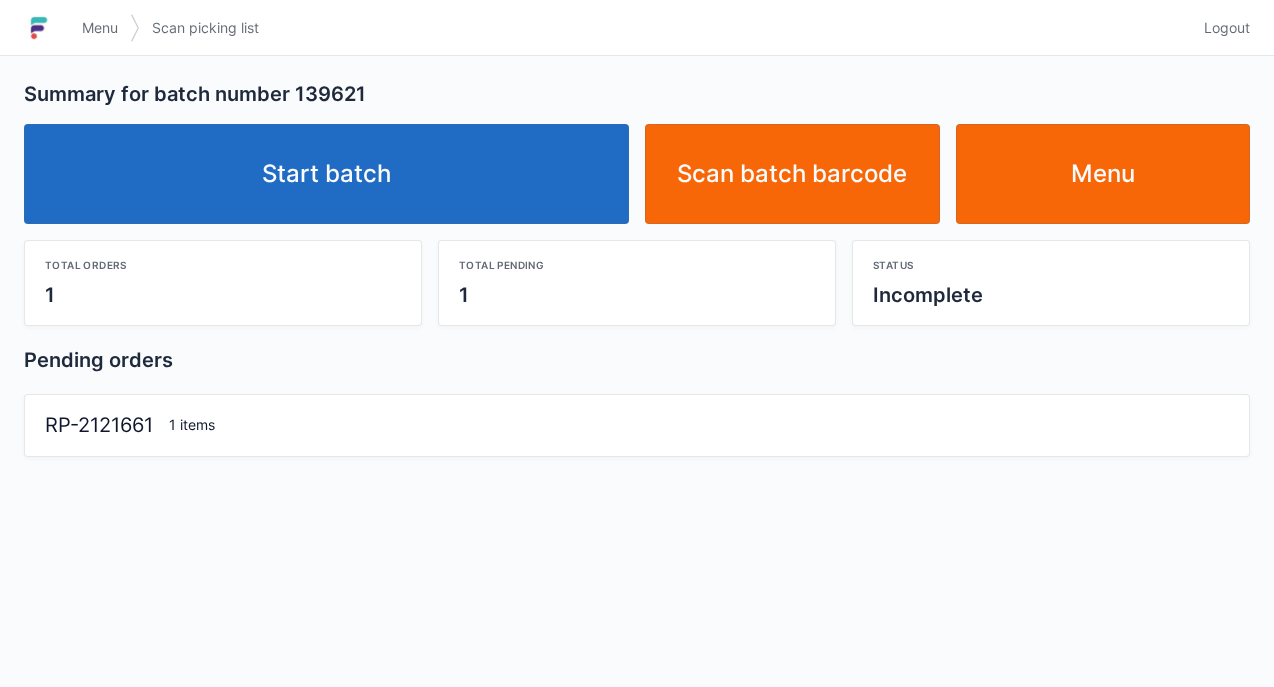 click on "Start batch" at bounding box center (326, 174) 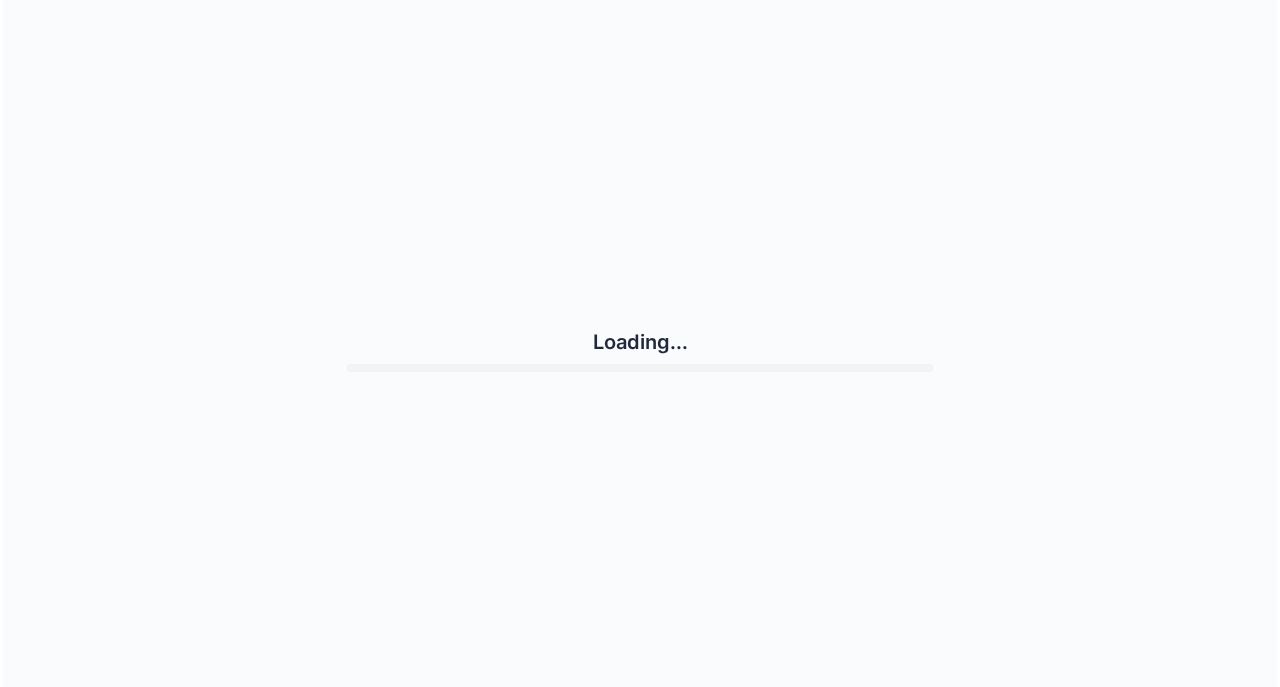 scroll, scrollTop: 0, scrollLeft: 0, axis: both 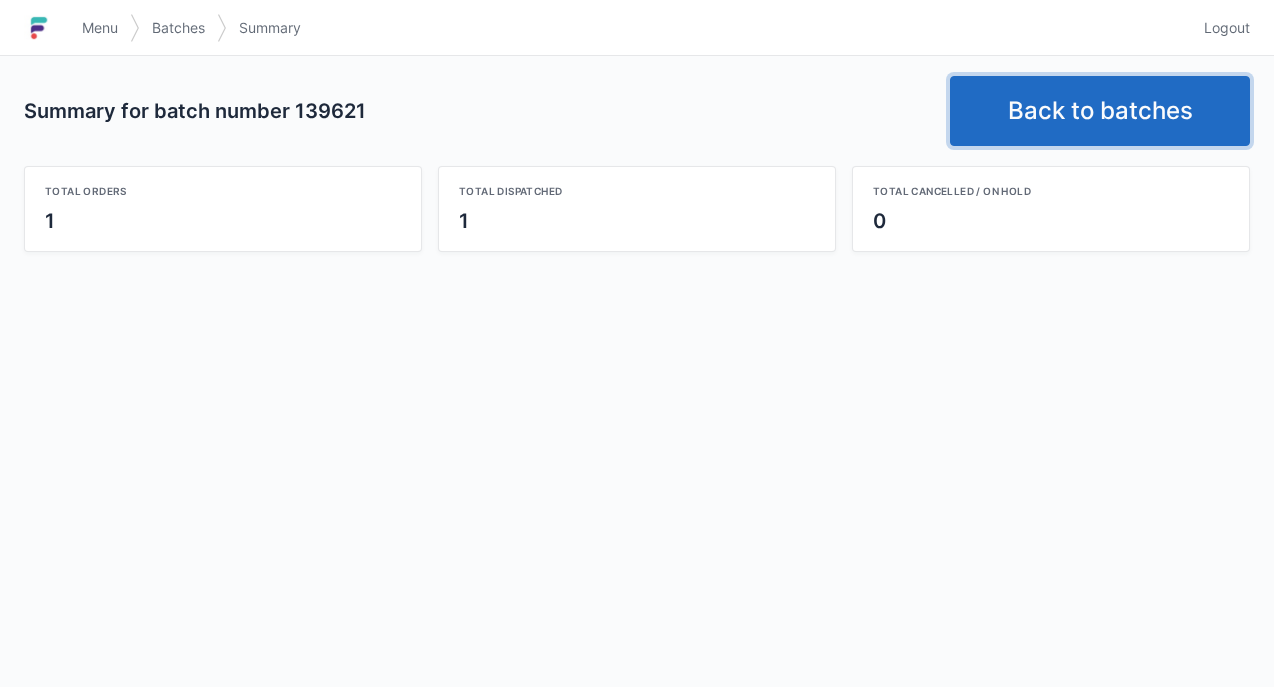 click on "Back to batches" at bounding box center [1100, 111] 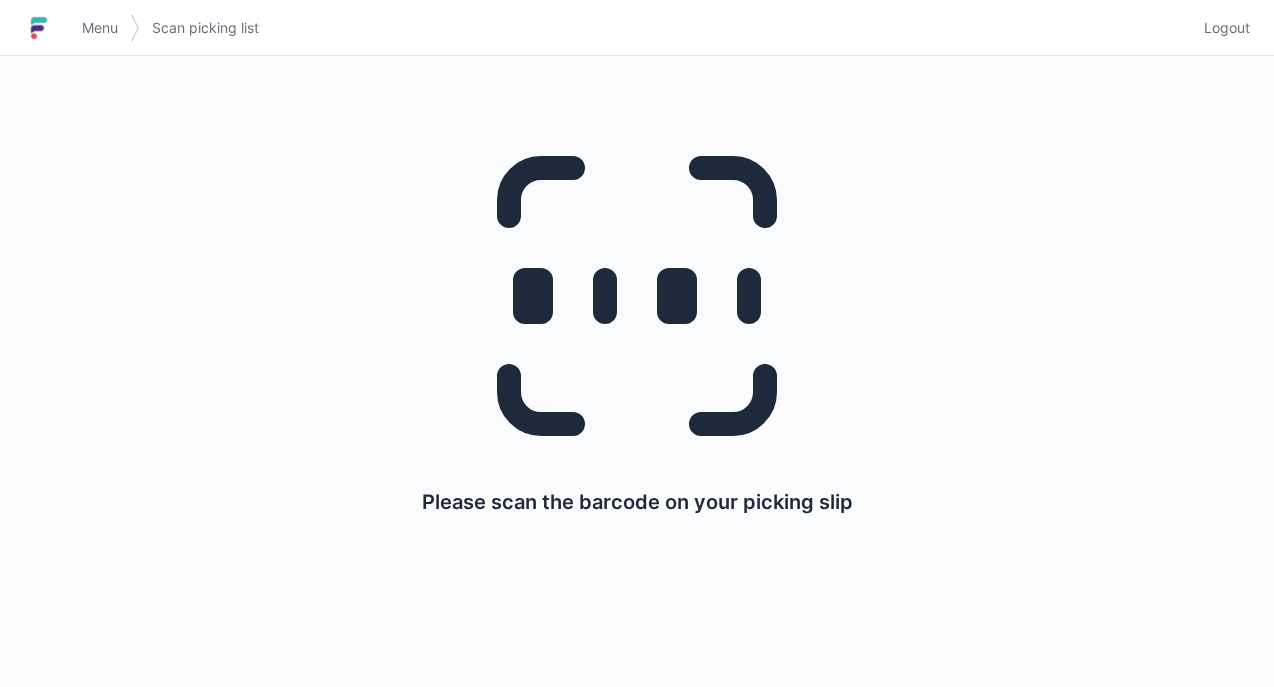 scroll, scrollTop: 0, scrollLeft: 0, axis: both 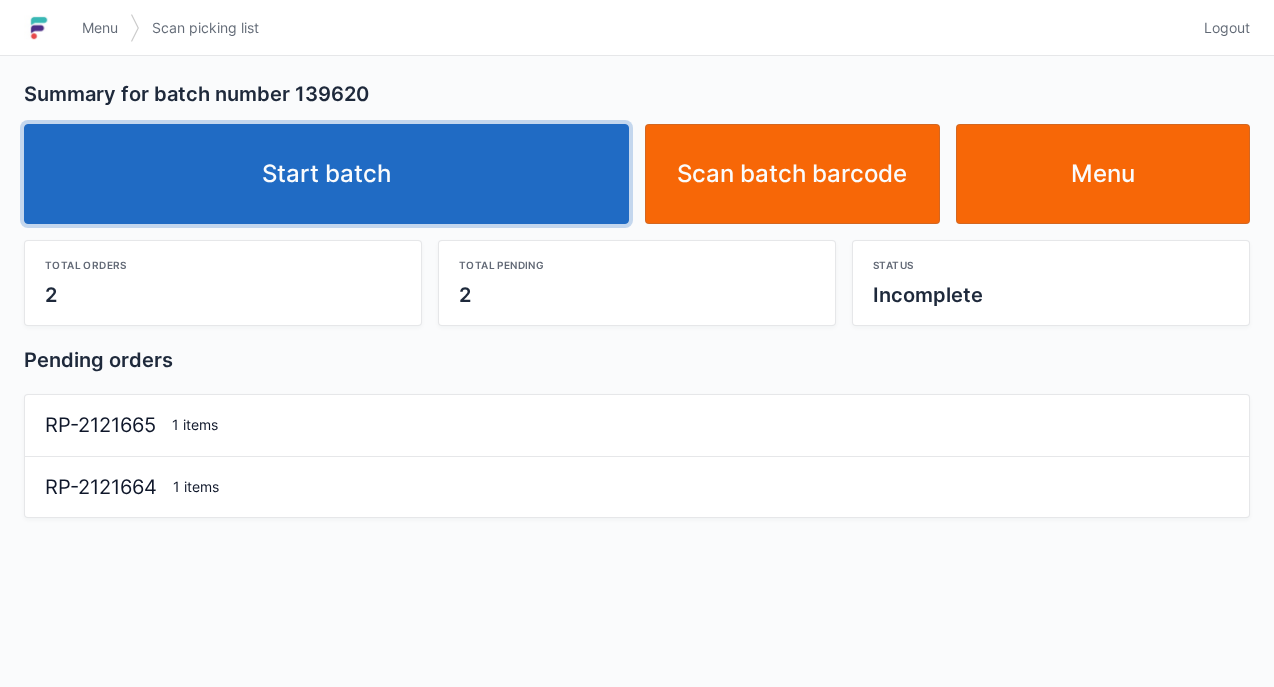 click on "Start batch" at bounding box center [326, 174] 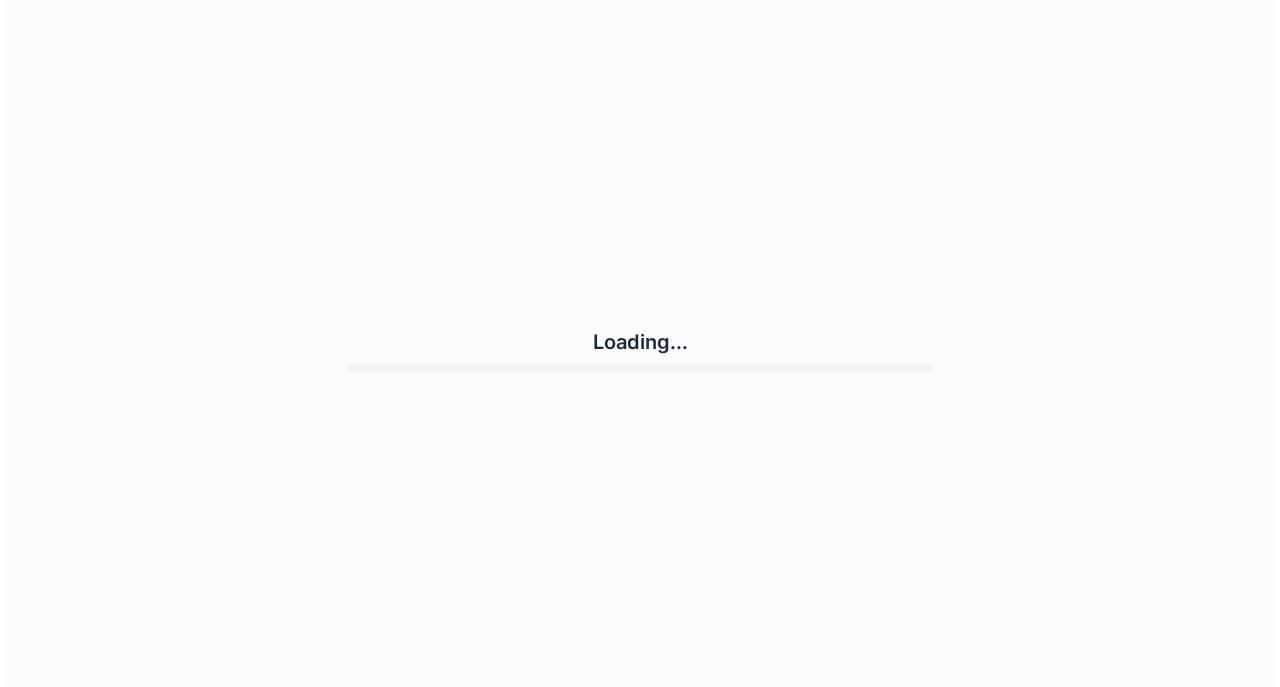 scroll, scrollTop: 0, scrollLeft: 0, axis: both 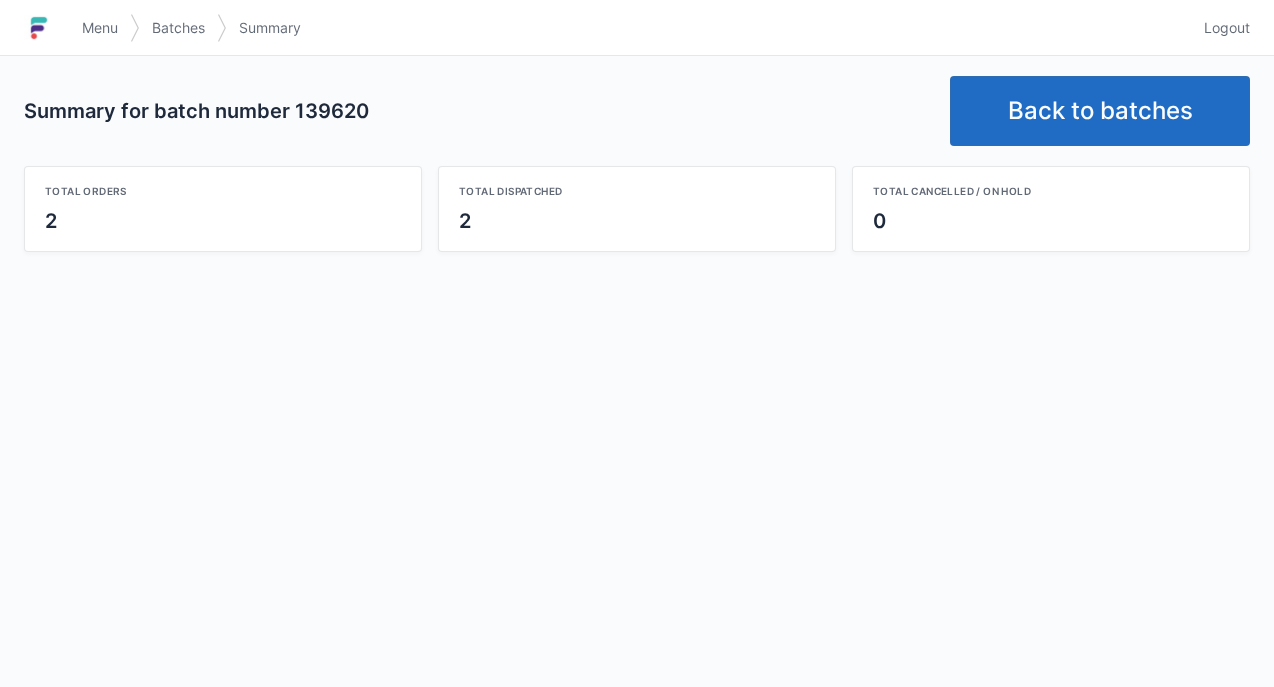 click on "Back to batches" at bounding box center (1100, 111) 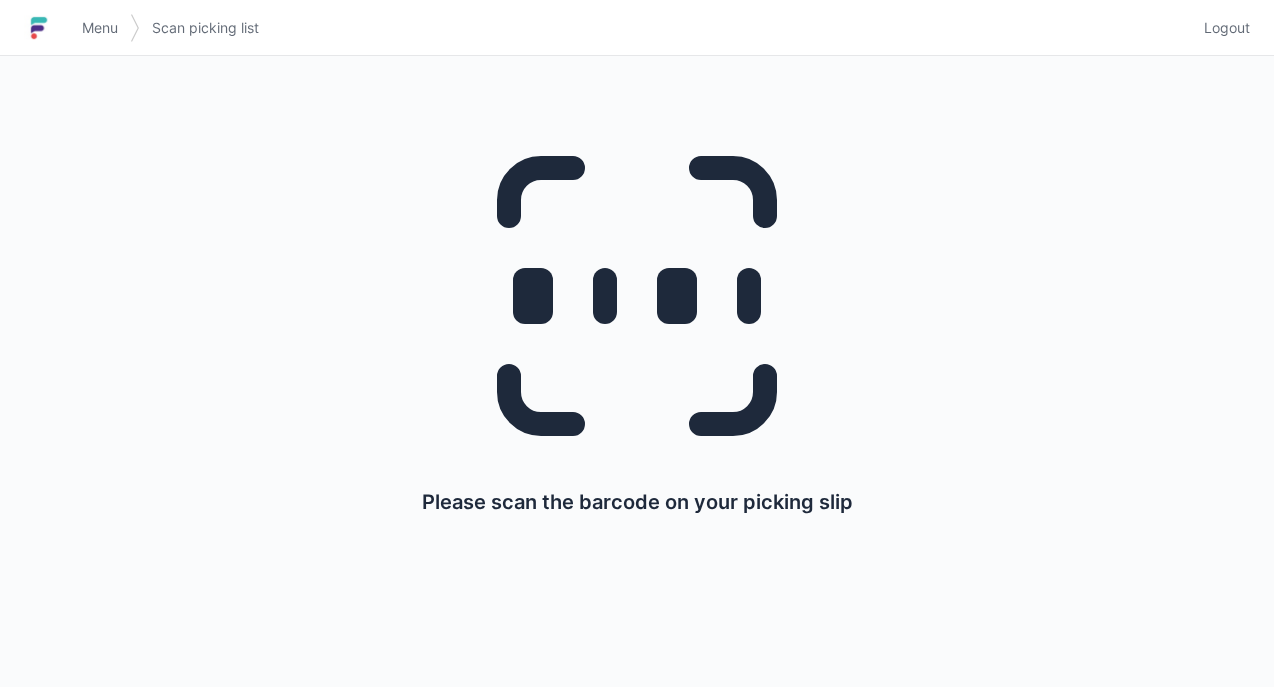 scroll, scrollTop: 0, scrollLeft: 0, axis: both 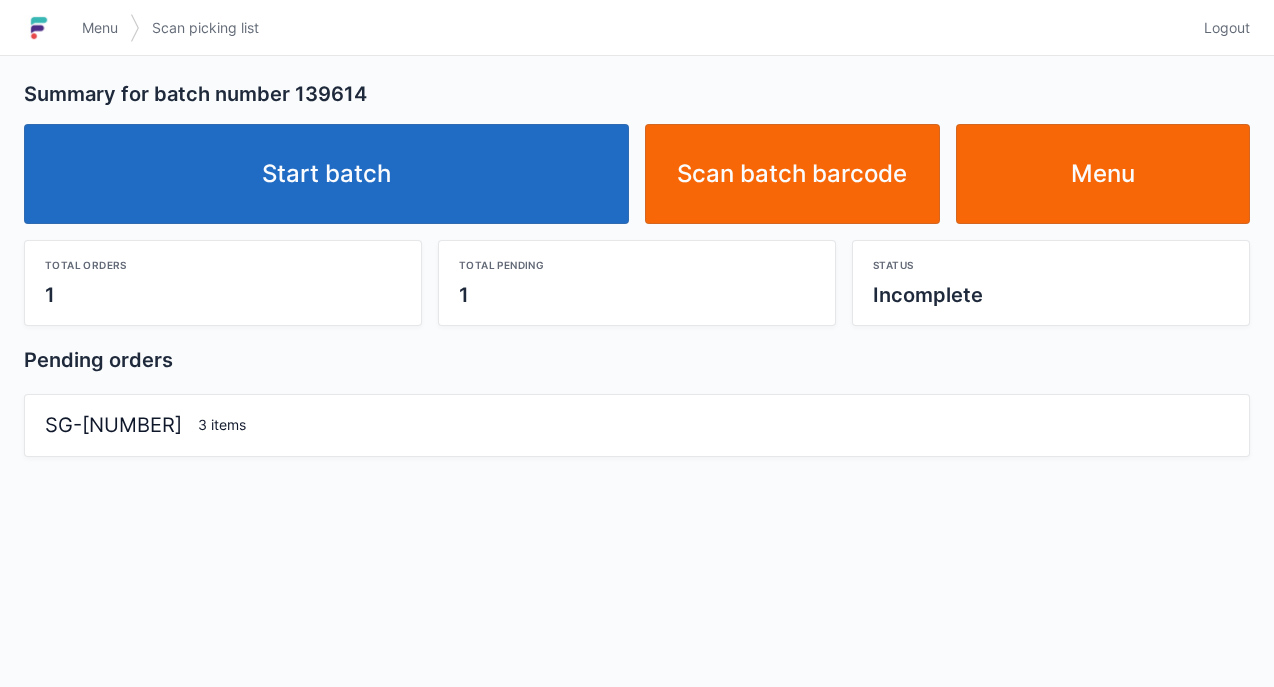 click on "Start batch" at bounding box center (326, 174) 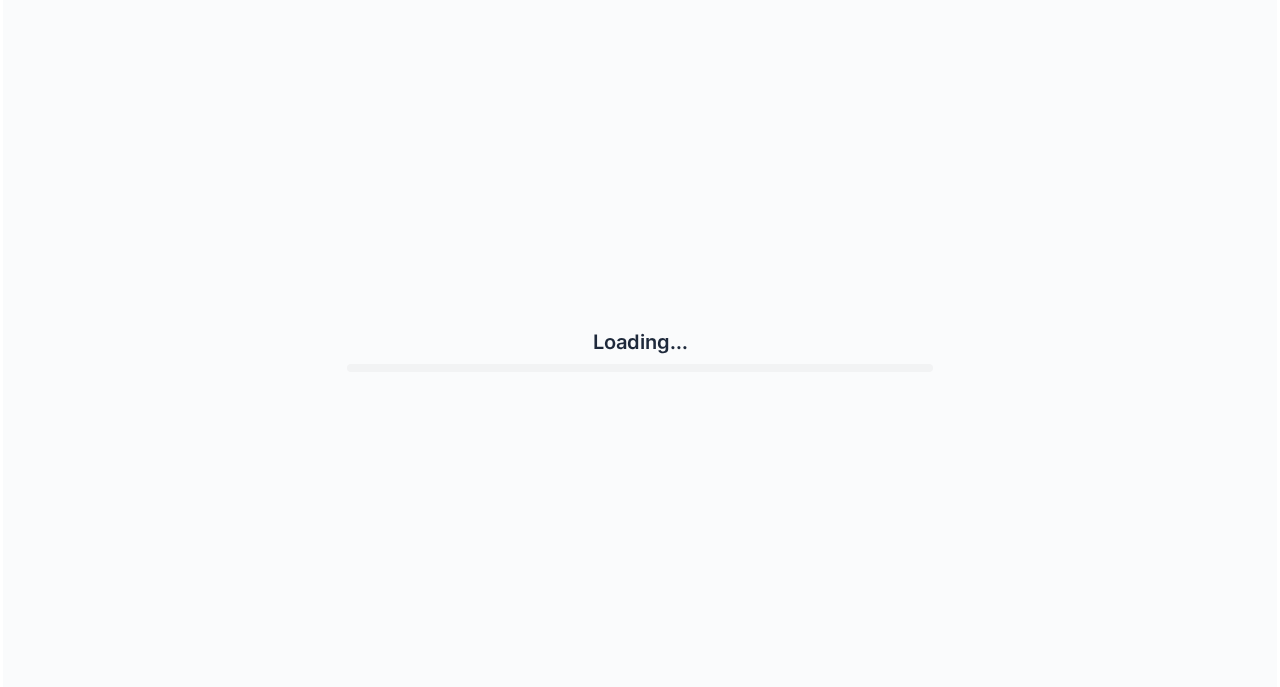 scroll, scrollTop: 0, scrollLeft: 0, axis: both 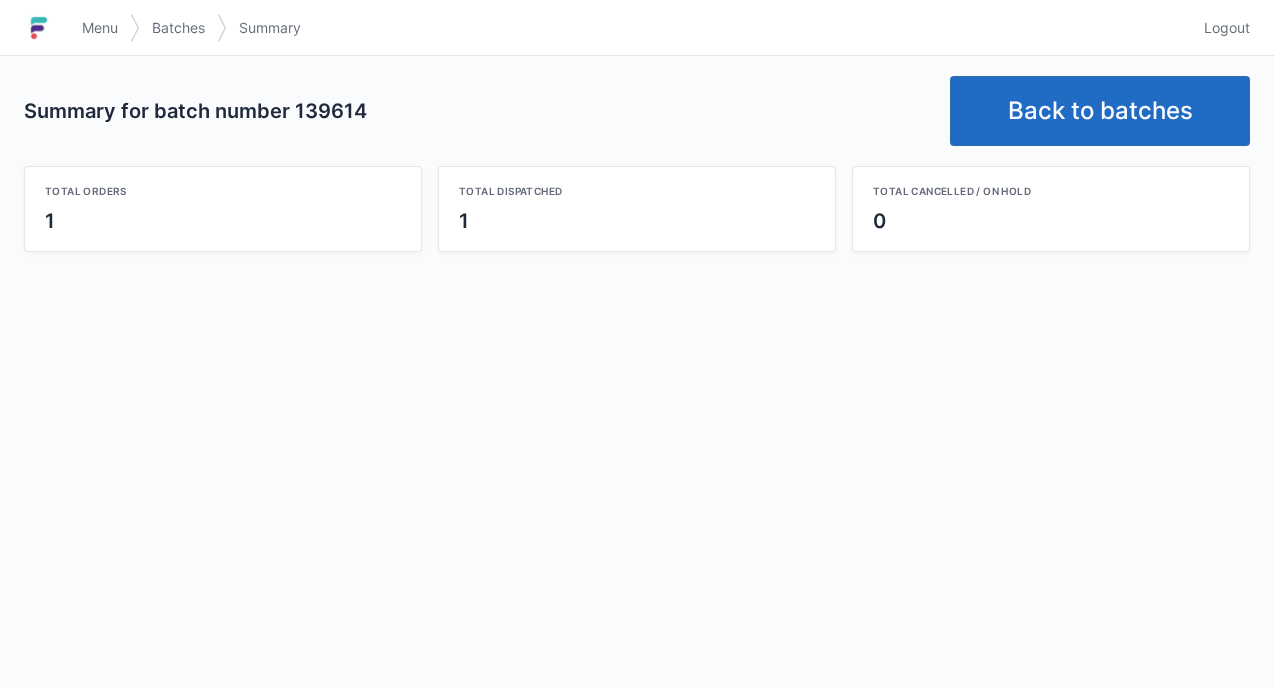 click on "Back to batches" at bounding box center [1100, 111] 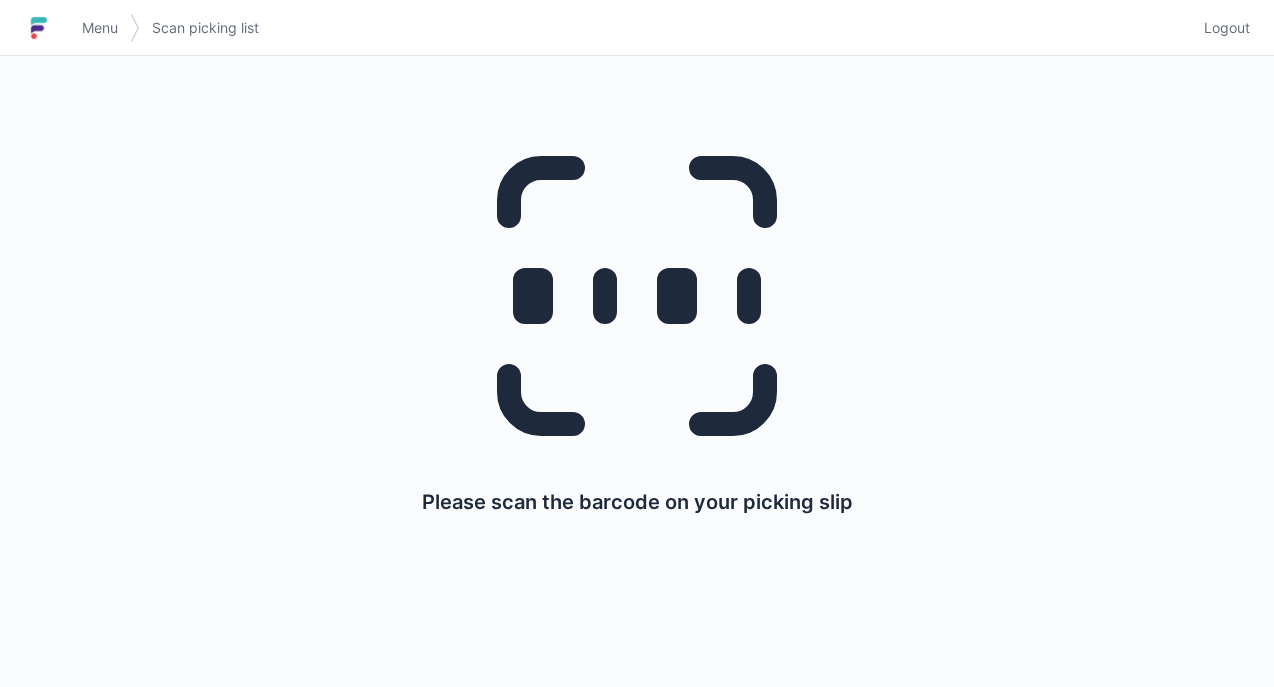scroll, scrollTop: 0, scrollLeft: 0, axis: both 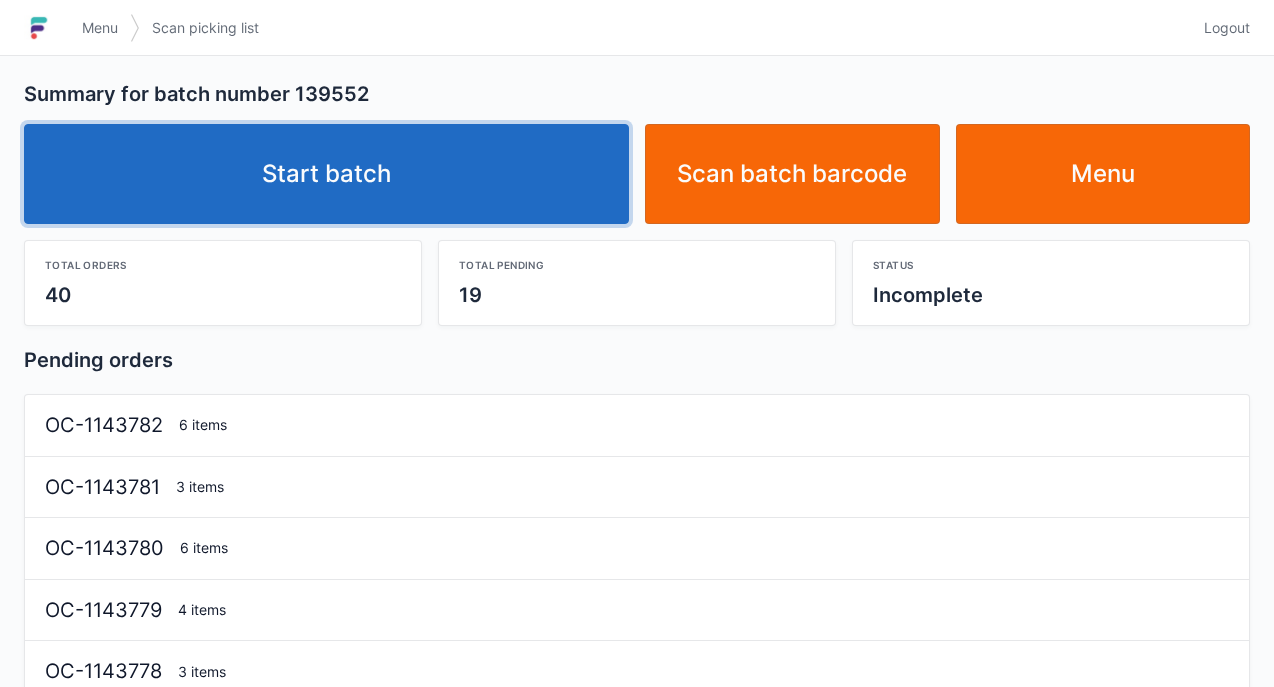 click on "Start batch" at bounding box center [326, 174] 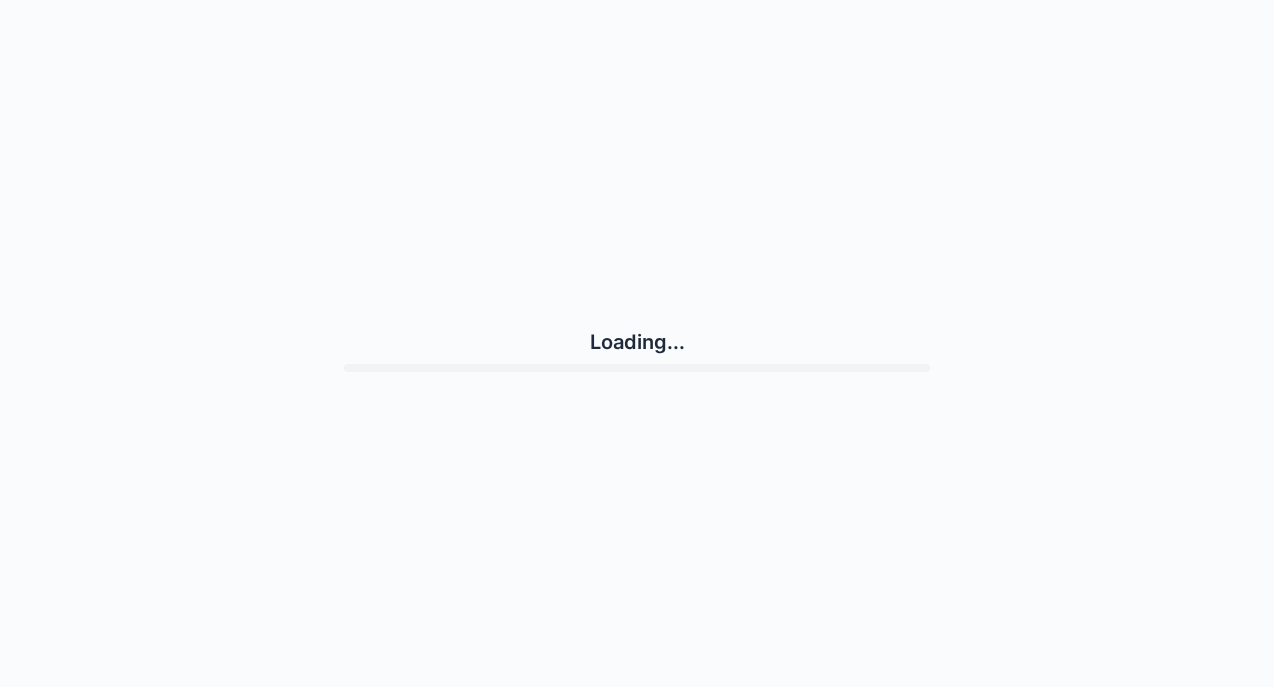scroll, scrollTop: 0, scrollLeft: 0, axis: both 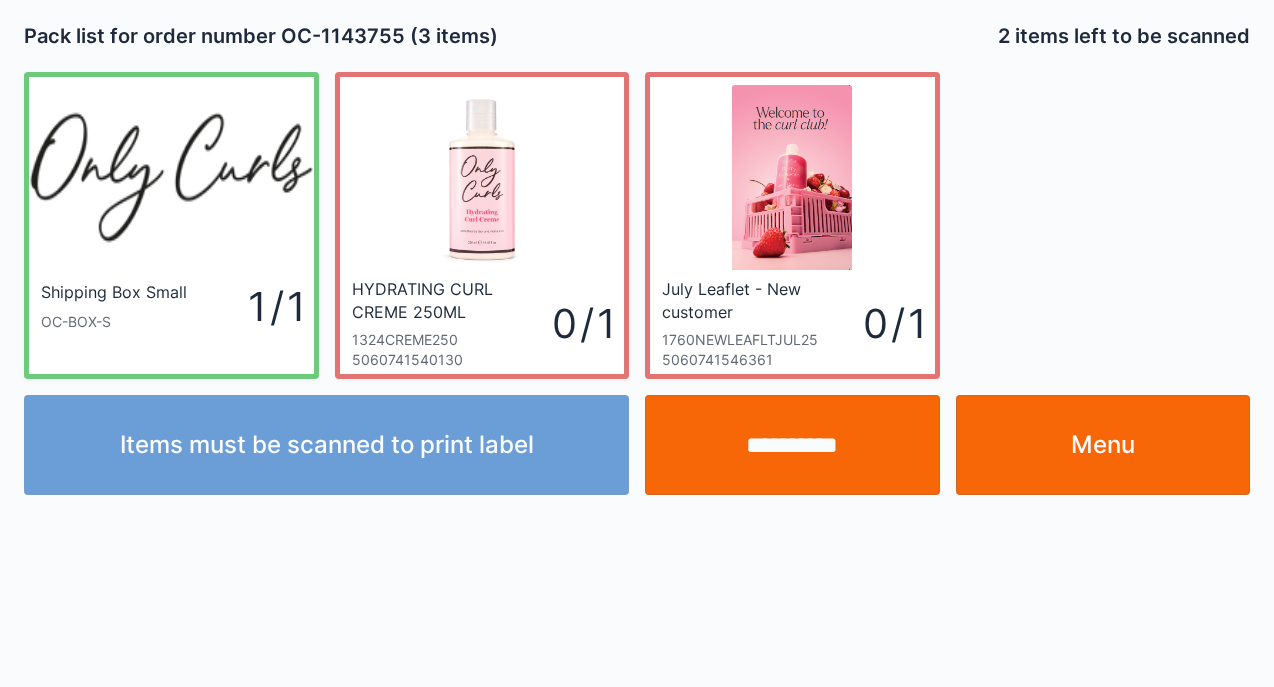 click on "Menu" at bounding box center (1103, 445) 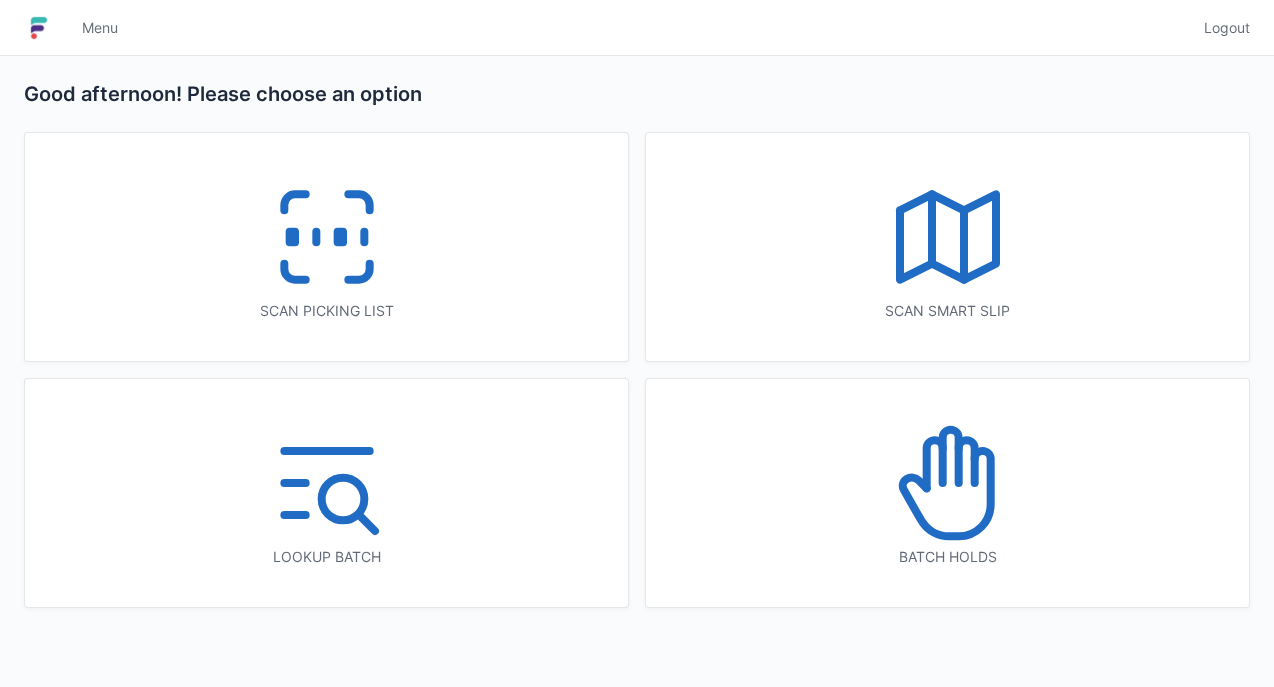 scroll, scrollTop: 0, scrollLeft: 0, axis: both 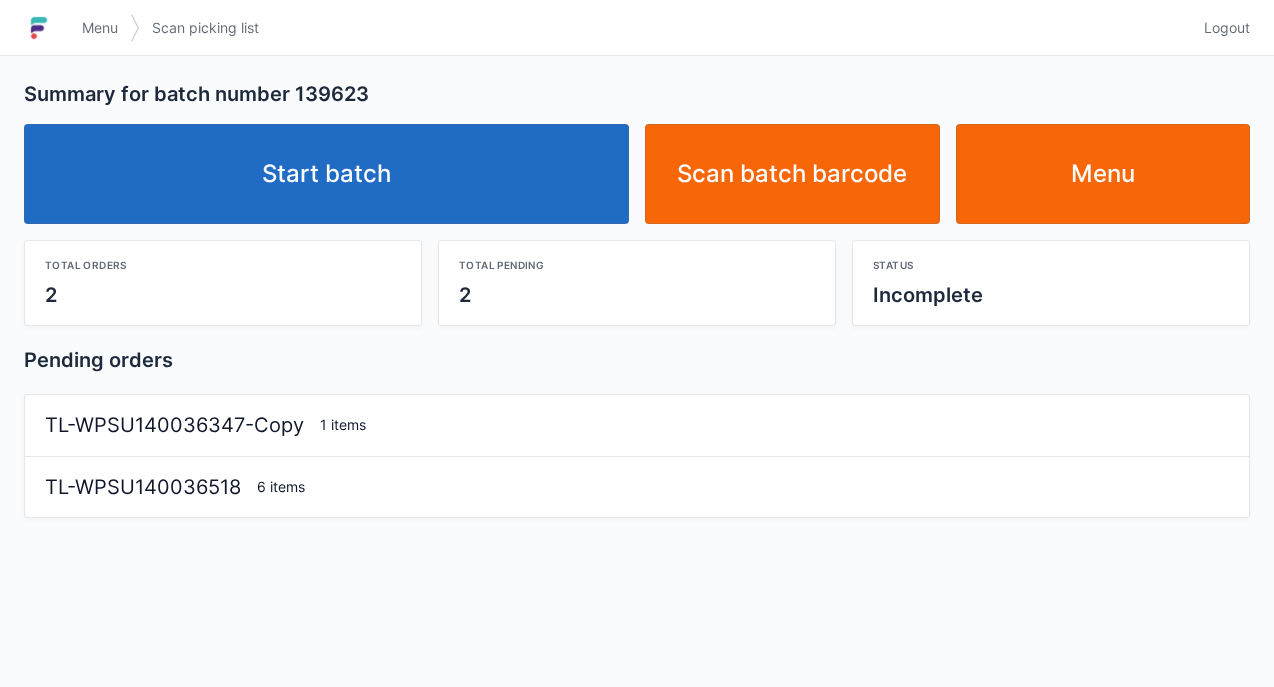 click on "Start batch" at bounding box center [326, 174] 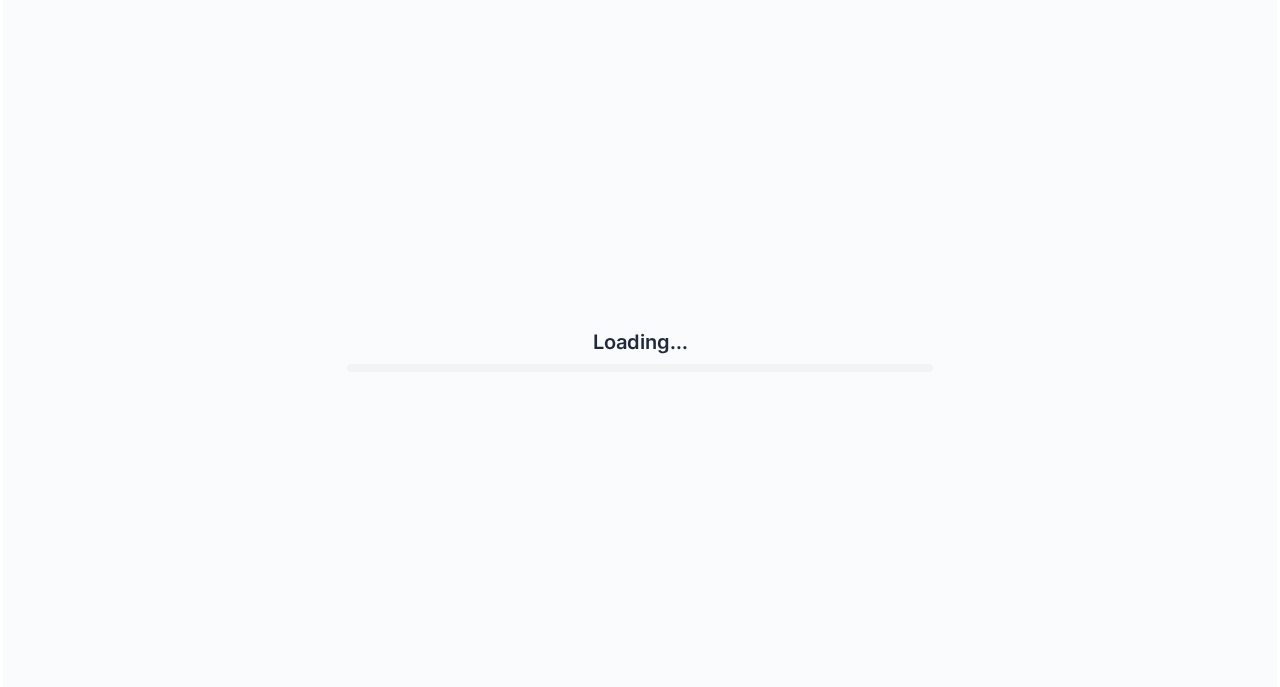 scroll, scrollTop: 0, scrollLeft: 0, axis: both 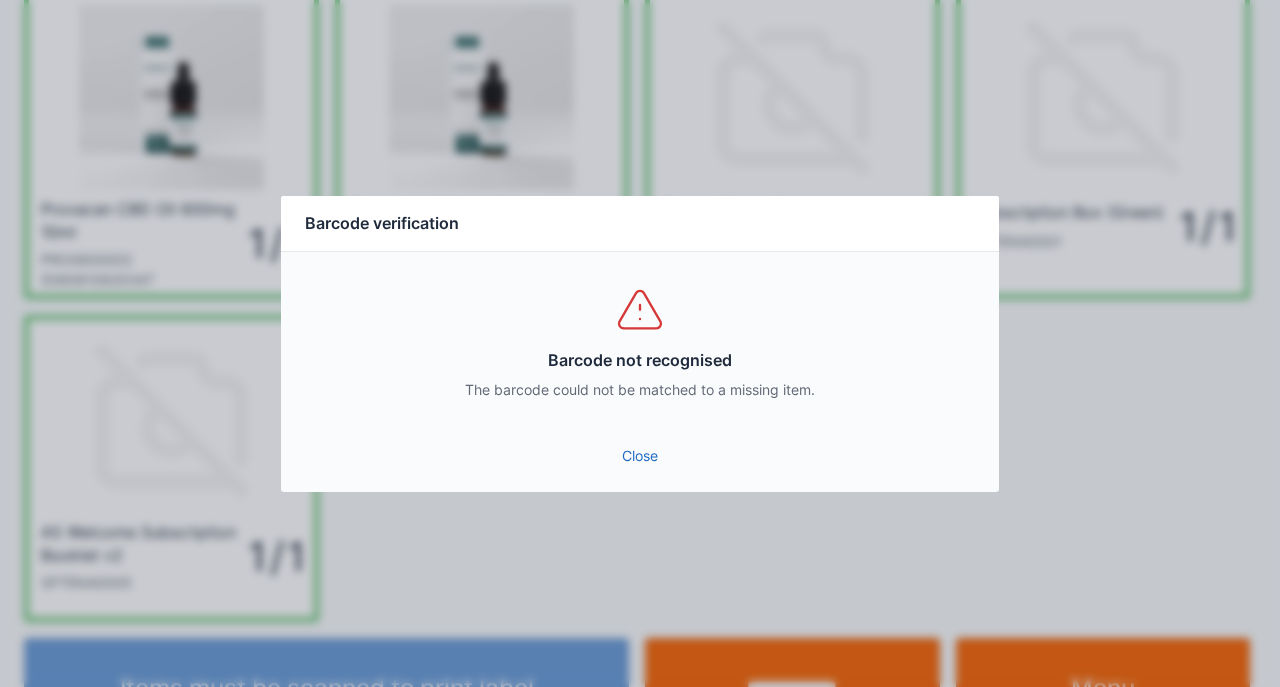 click on "Close" at bounding box center (640, 456) 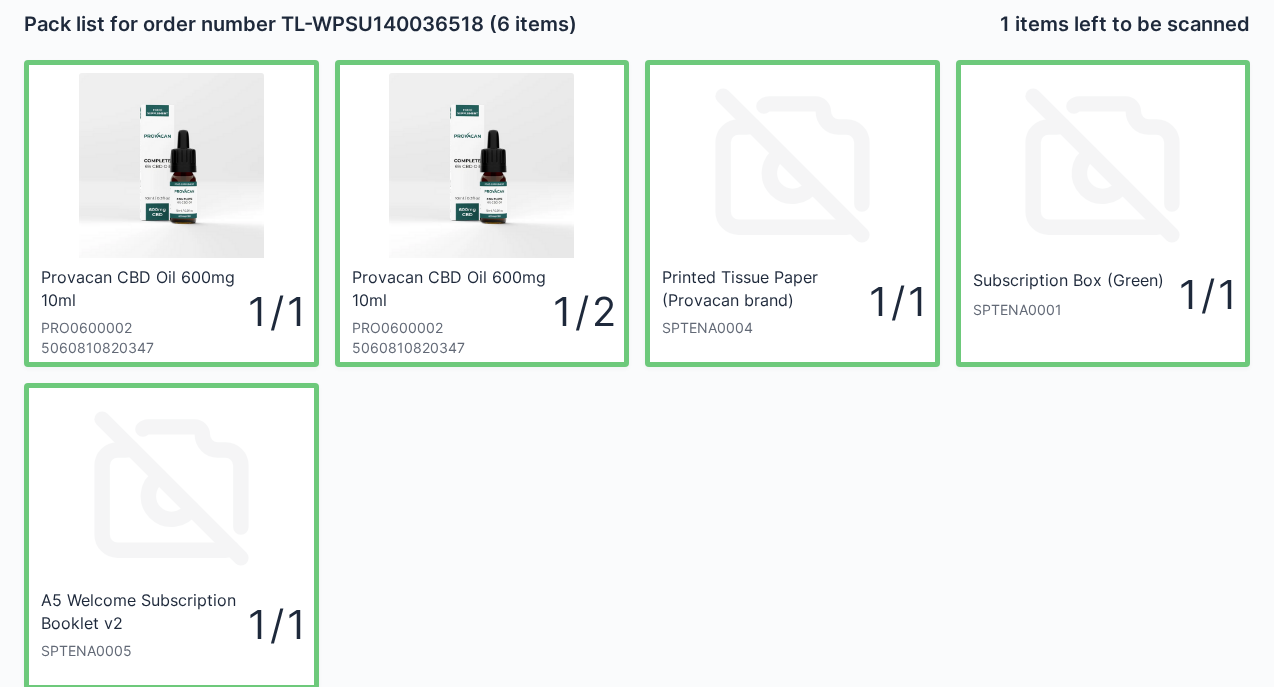 scroll, scrollTop: 0, scrollLeft: 0, axis: both 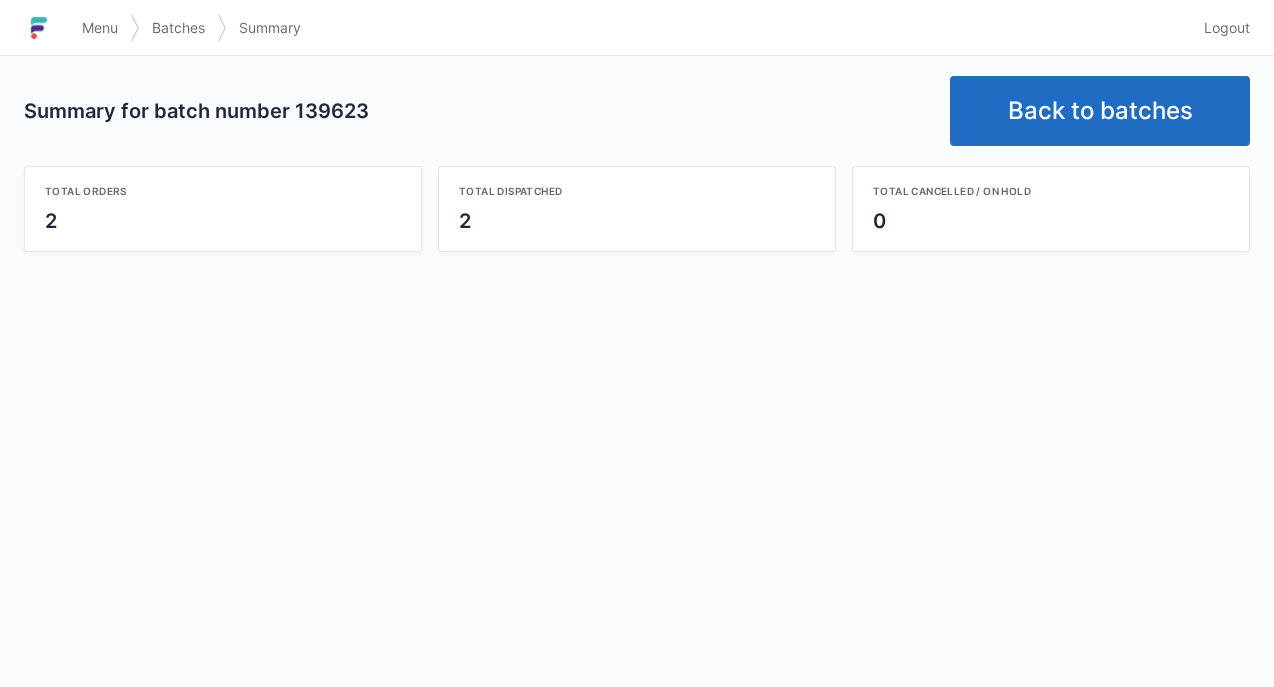 click on "Back to batches" at bounding box center (1100, 111) 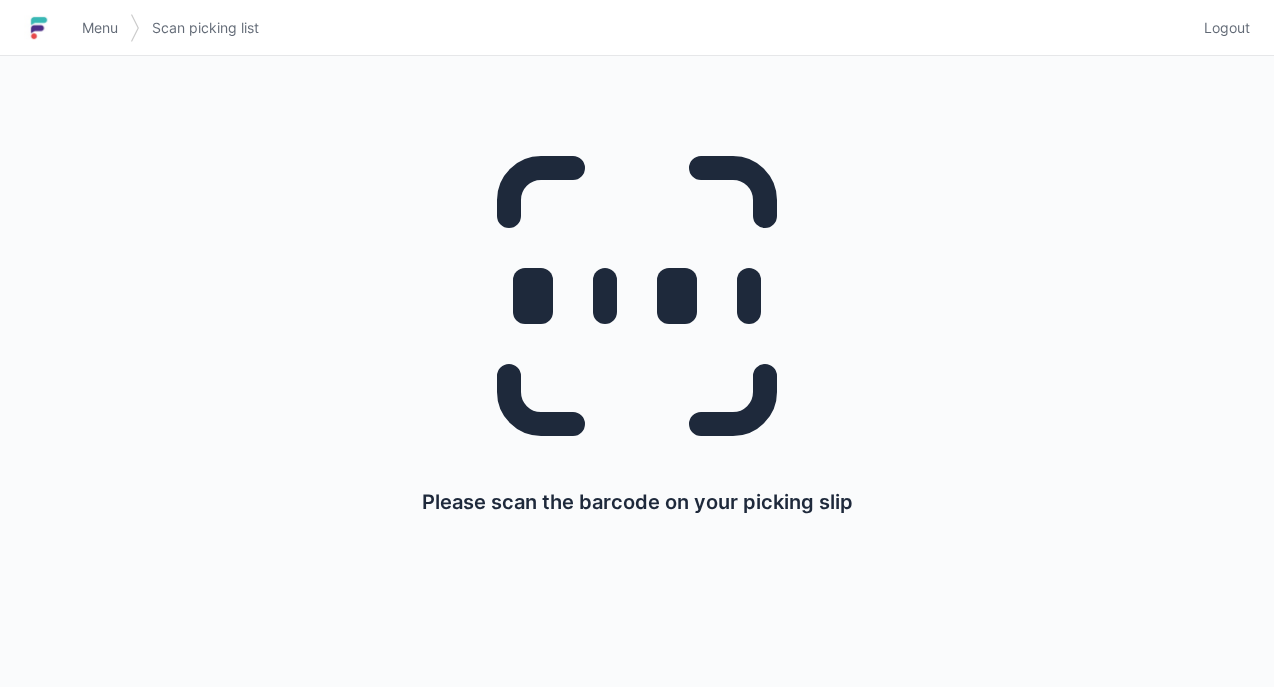 scroll, scrollTop: 0, scrollLeft: 0, axis: both 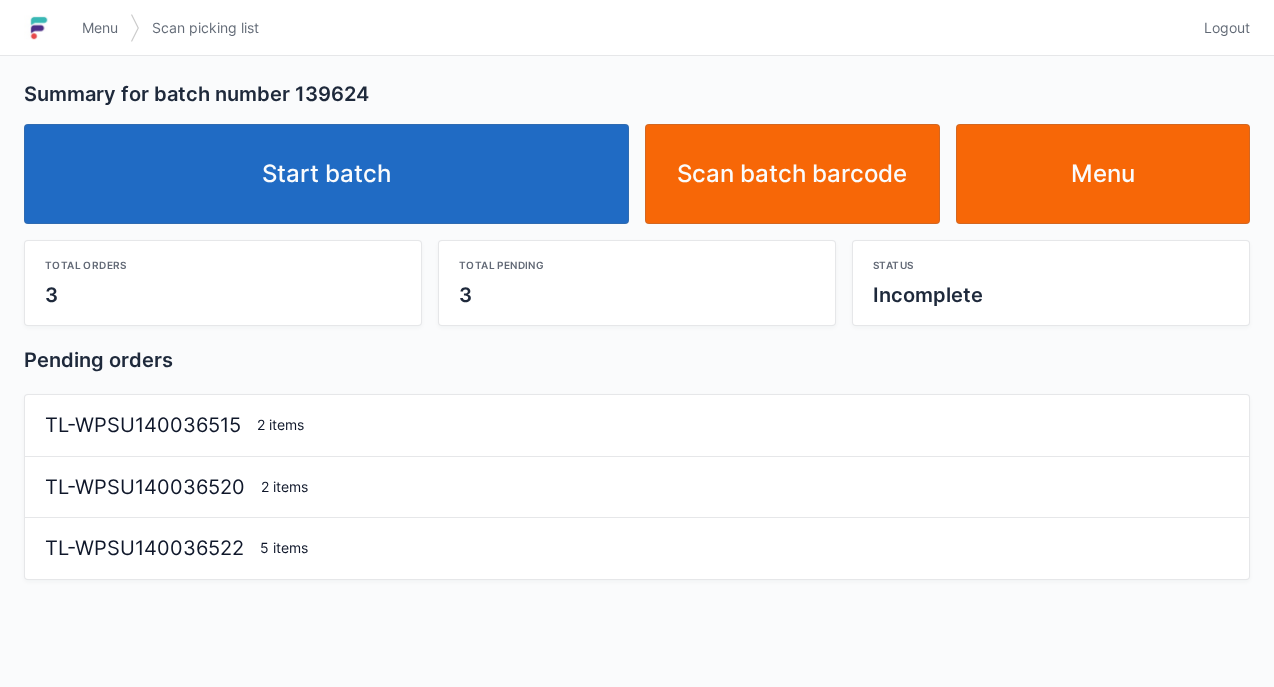 click on "Start batch" at bounding box center [326, 174] 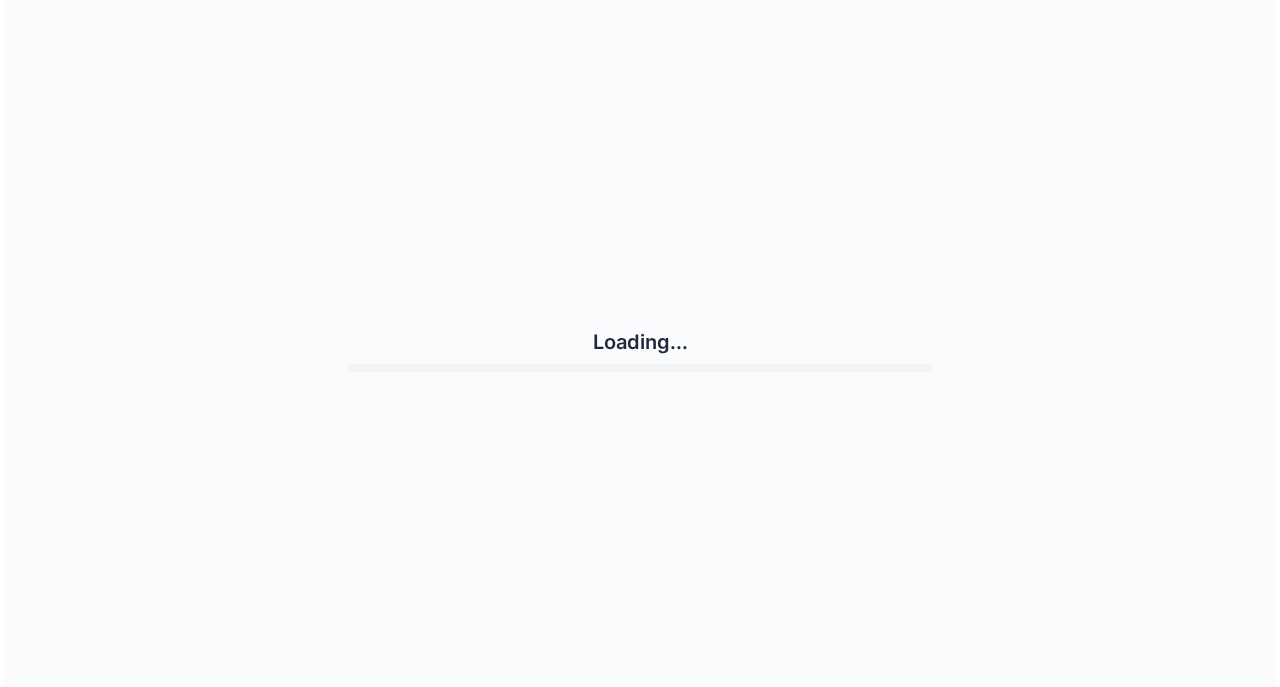 scroll, scrollTop: 0, scrollLeft: 0, axis: both 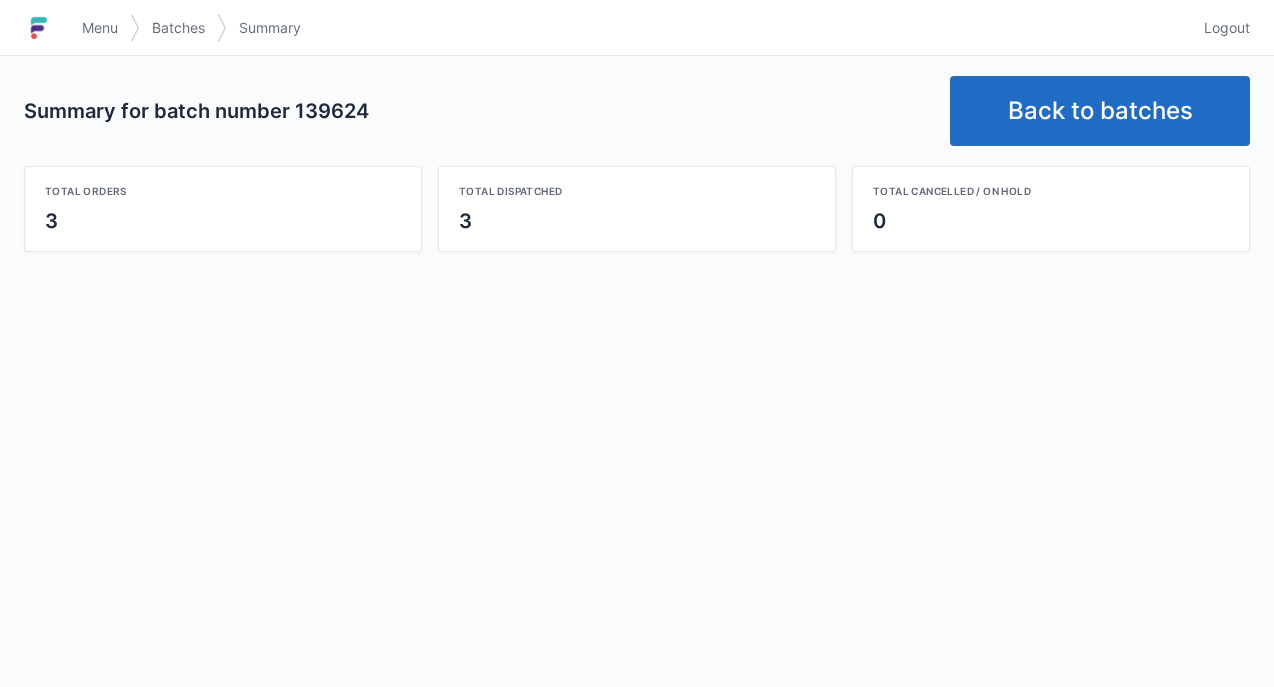 click on "Back to batches" at bounding box center (1100, 111) 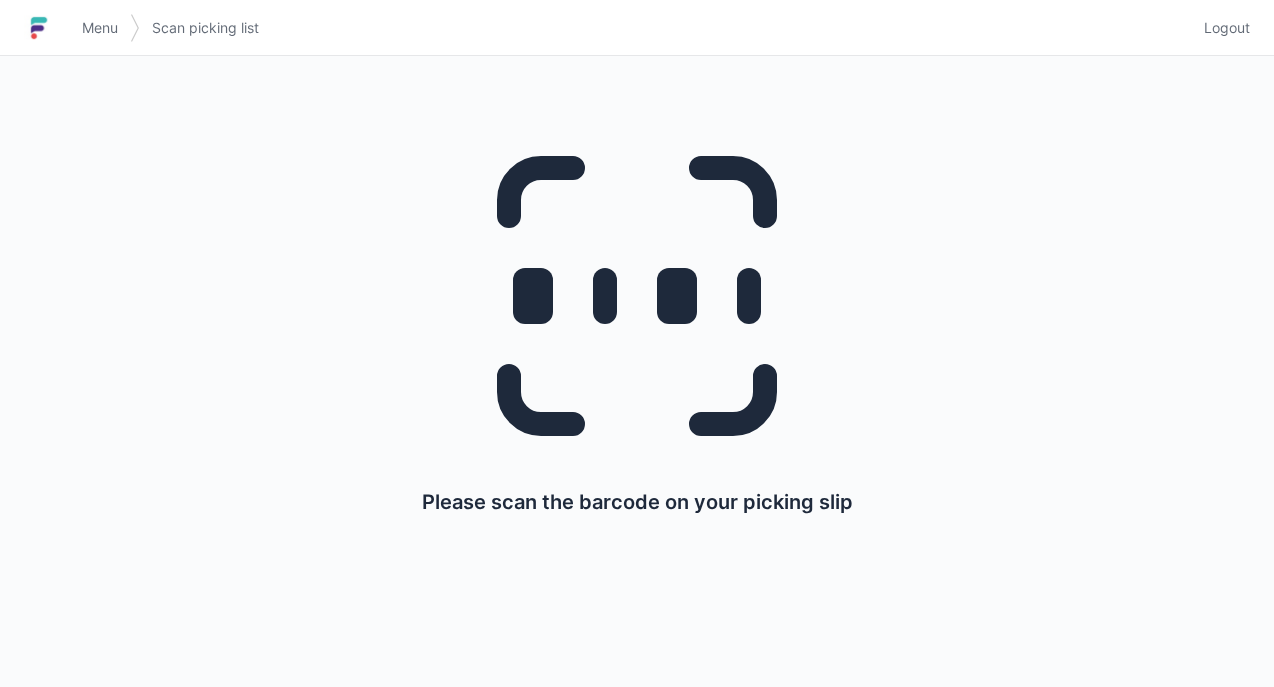 scroll, scrollTop: 0, scrollLeft: 0, axis: both 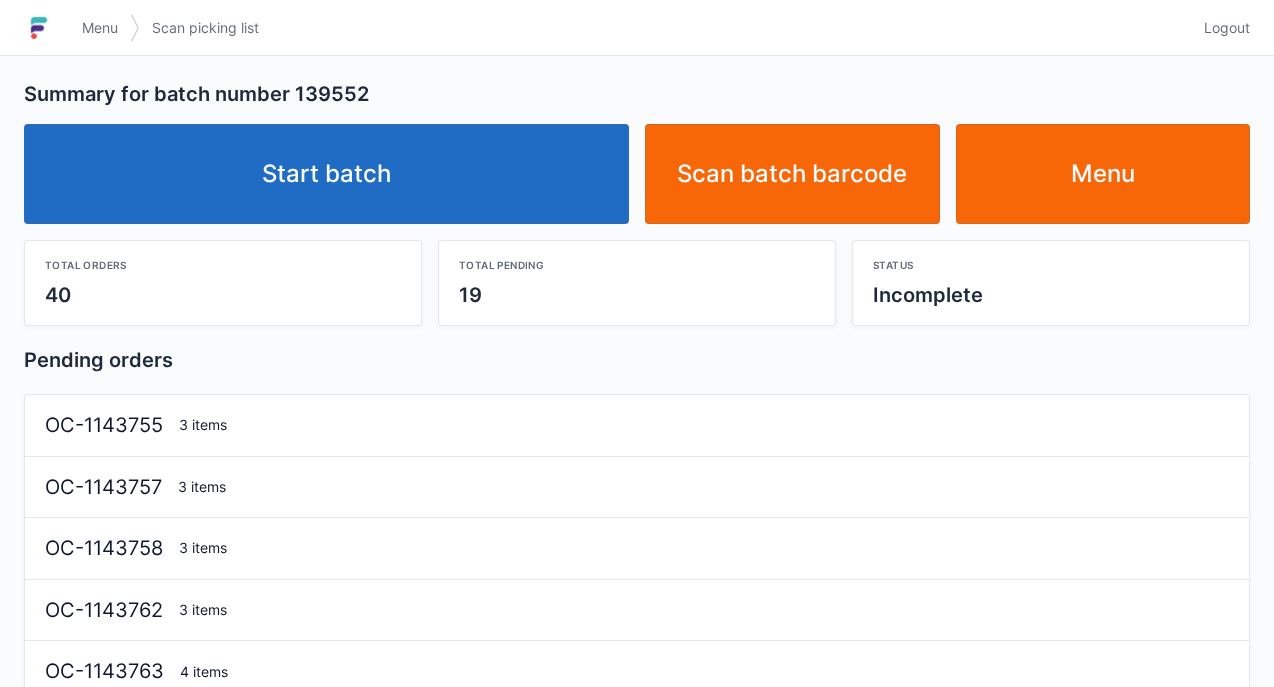 click on "Start batch" at bounding box center [326, 174] 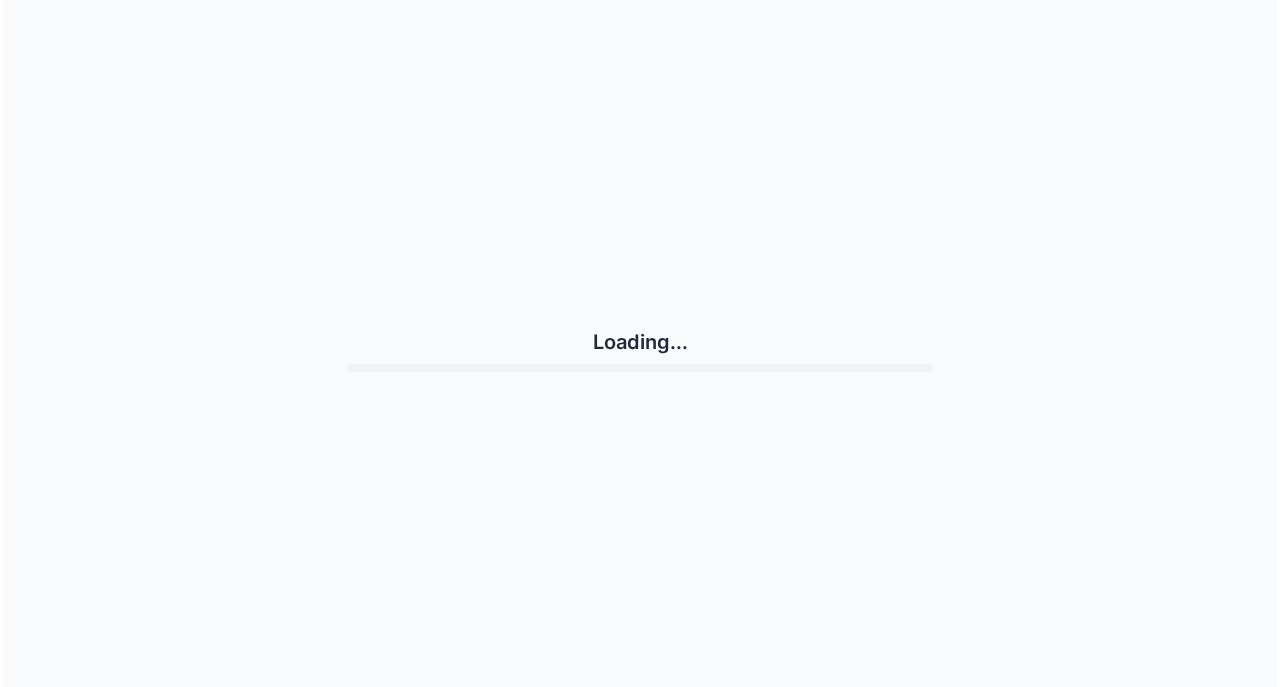 scroll, scrollTop: 0, scrollLeft: 0, axis: both 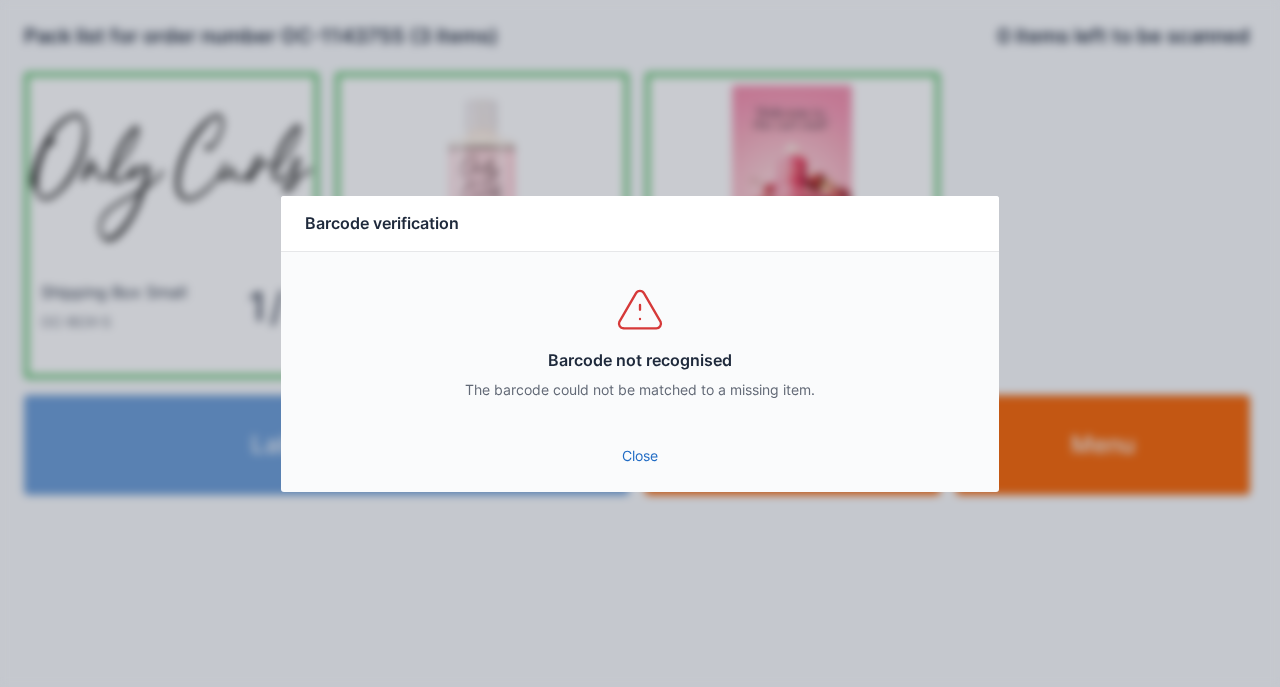 click on "Close" at bounding box center [640, 456] 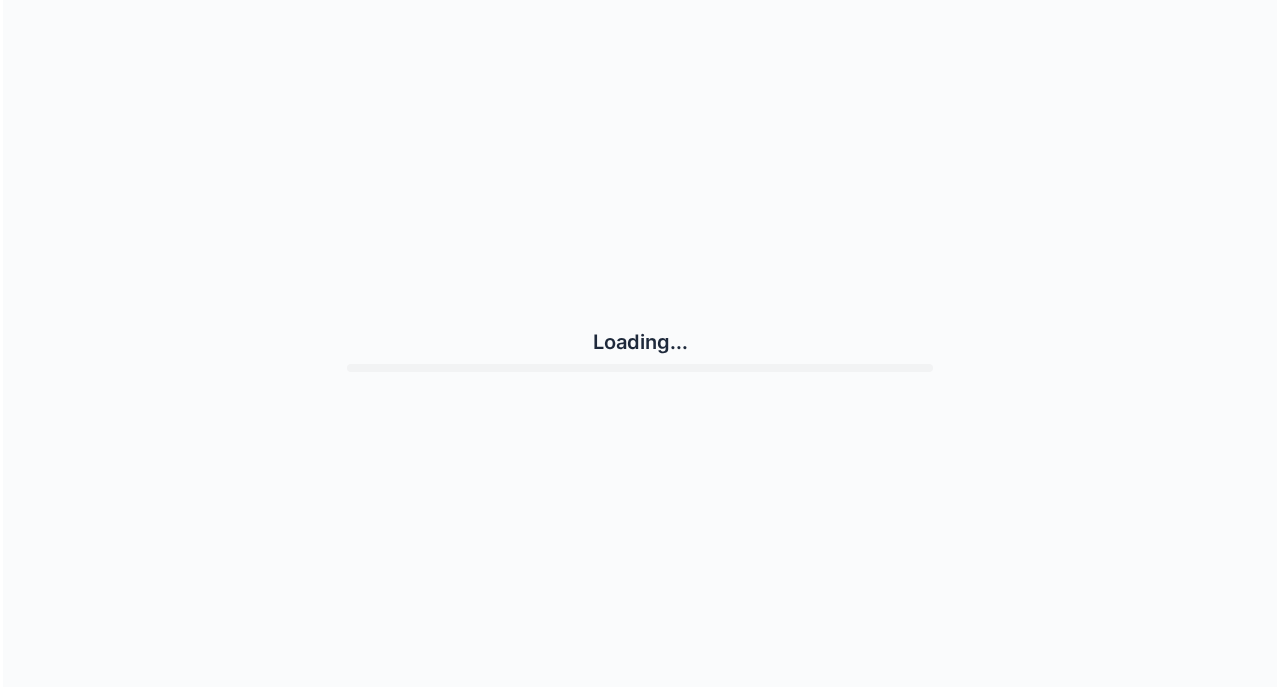 scroll, scrollTop: 0, scrollLeft: 0, axis: both 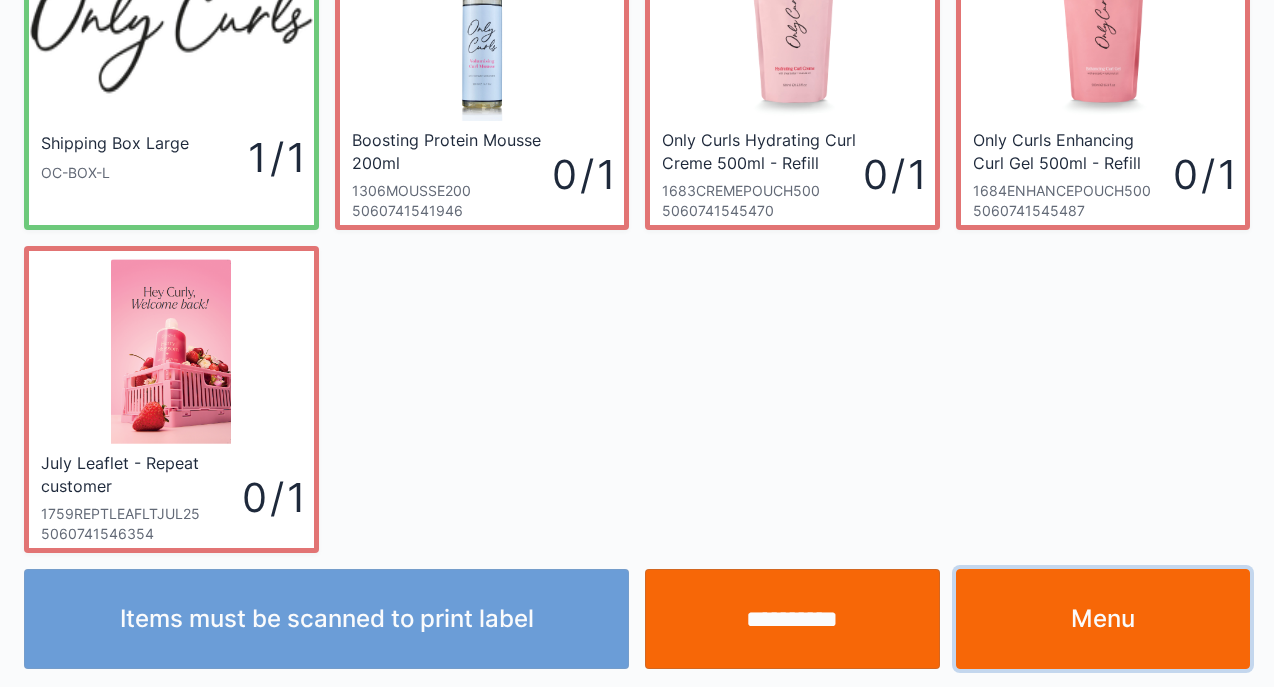 click on "Menu" at bounding box center (1103, 619) 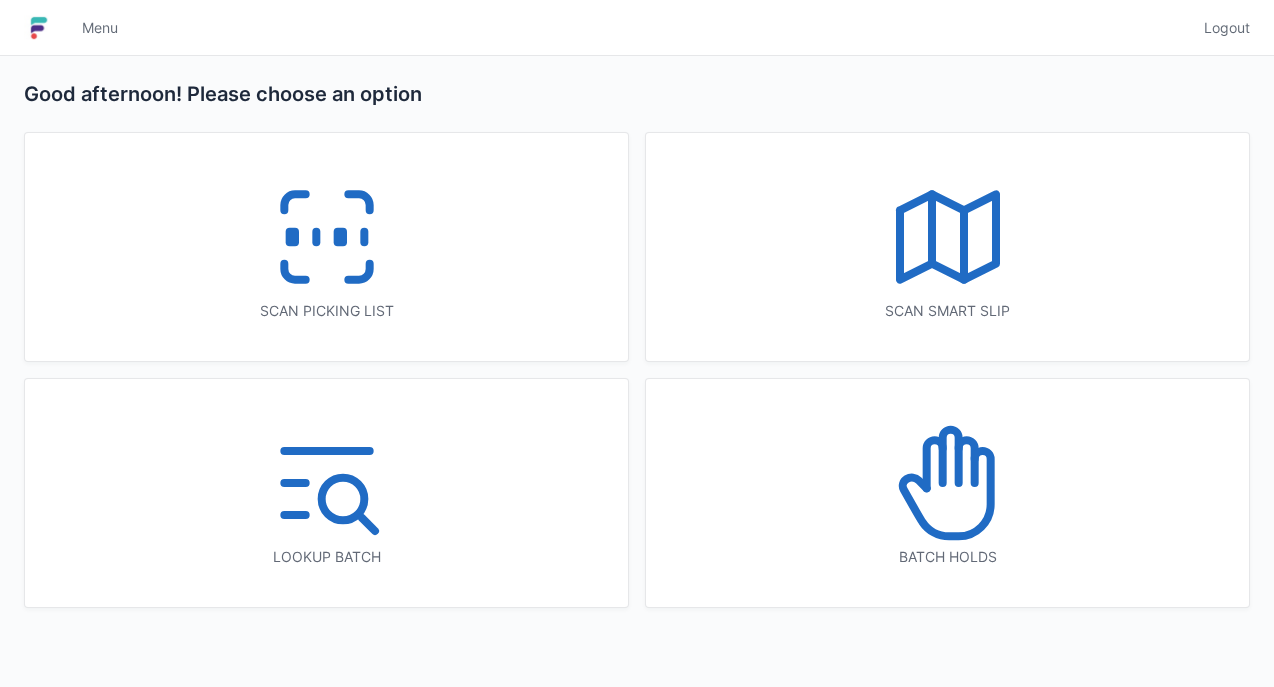 scroll, scrollTop: 0, scrollLeft: 0, axis: both 